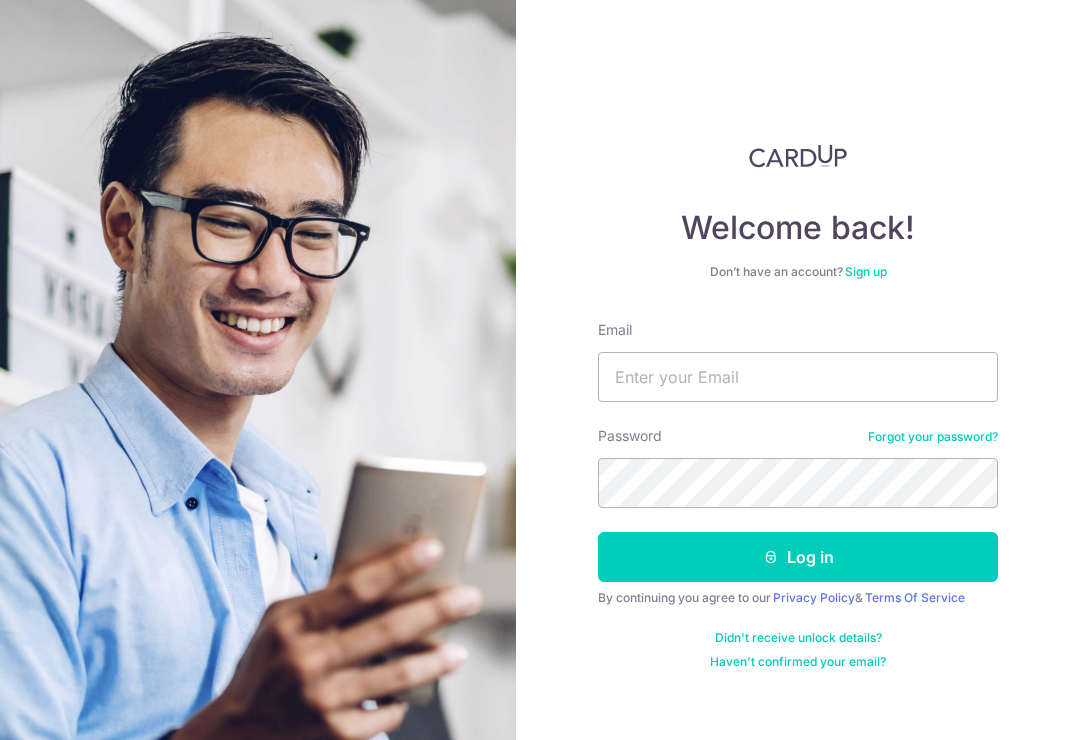 scroll, scrollTop: 174, scrollLeft: 0, axis: vertical 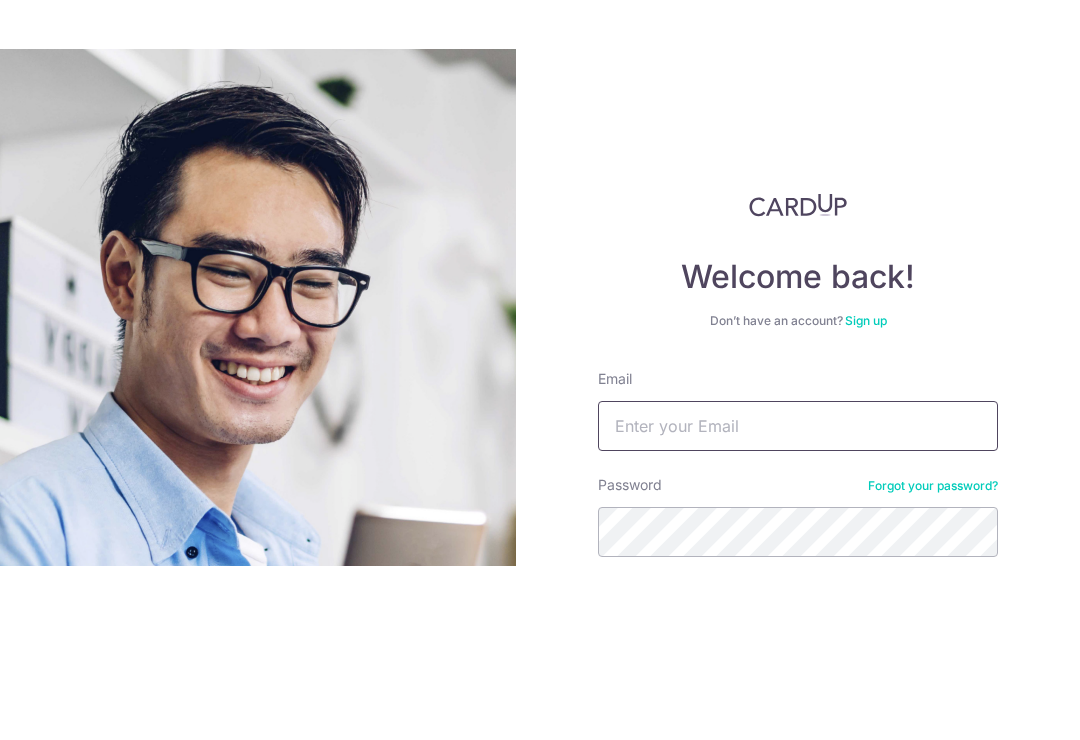 type on "jhchoo87@gmail.com" 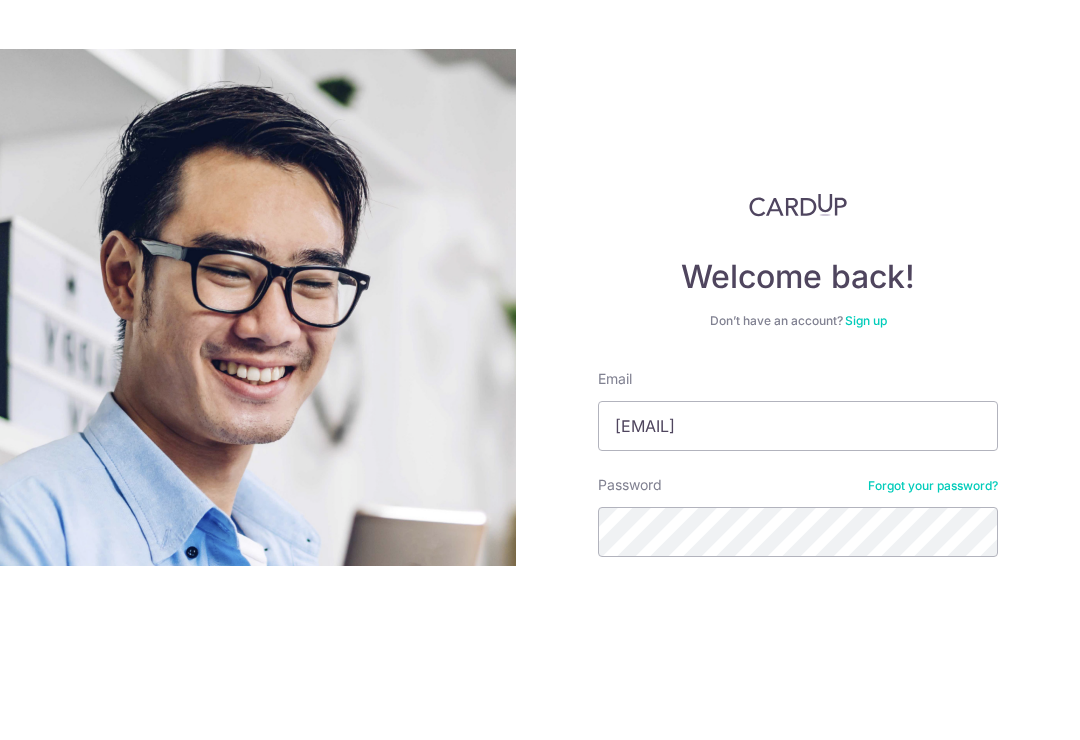 click on "Log in" at bounding box center (798, 780) 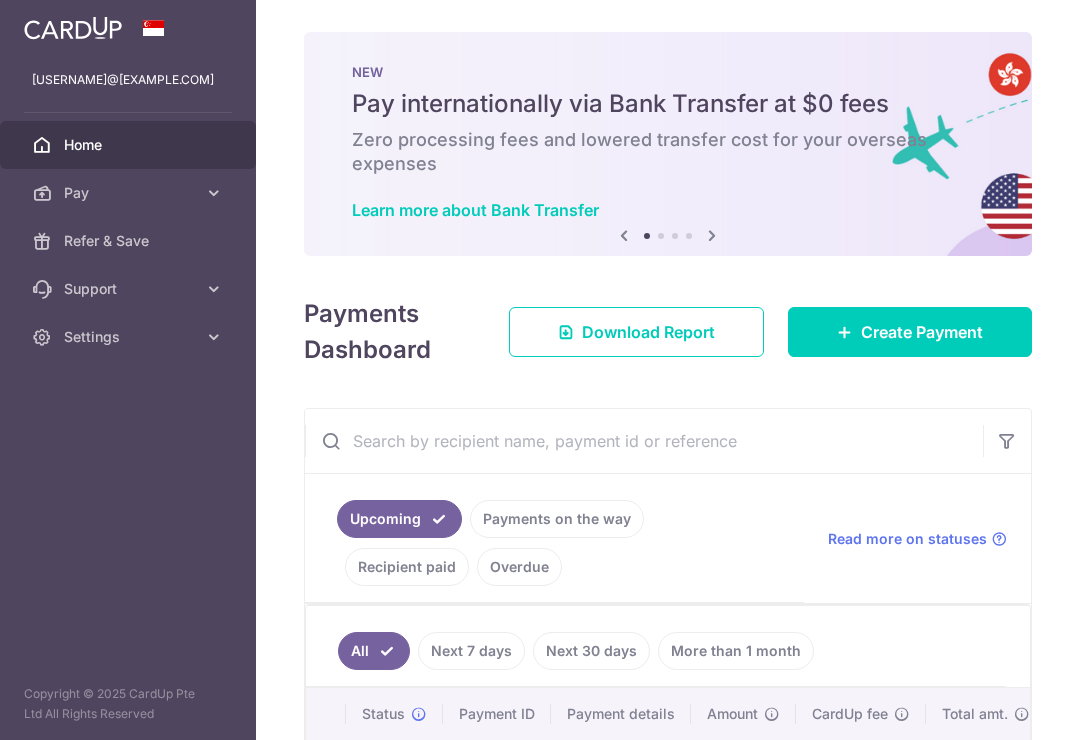 scroll, scrollTop: 0, scrollLeft: 0, axis: both 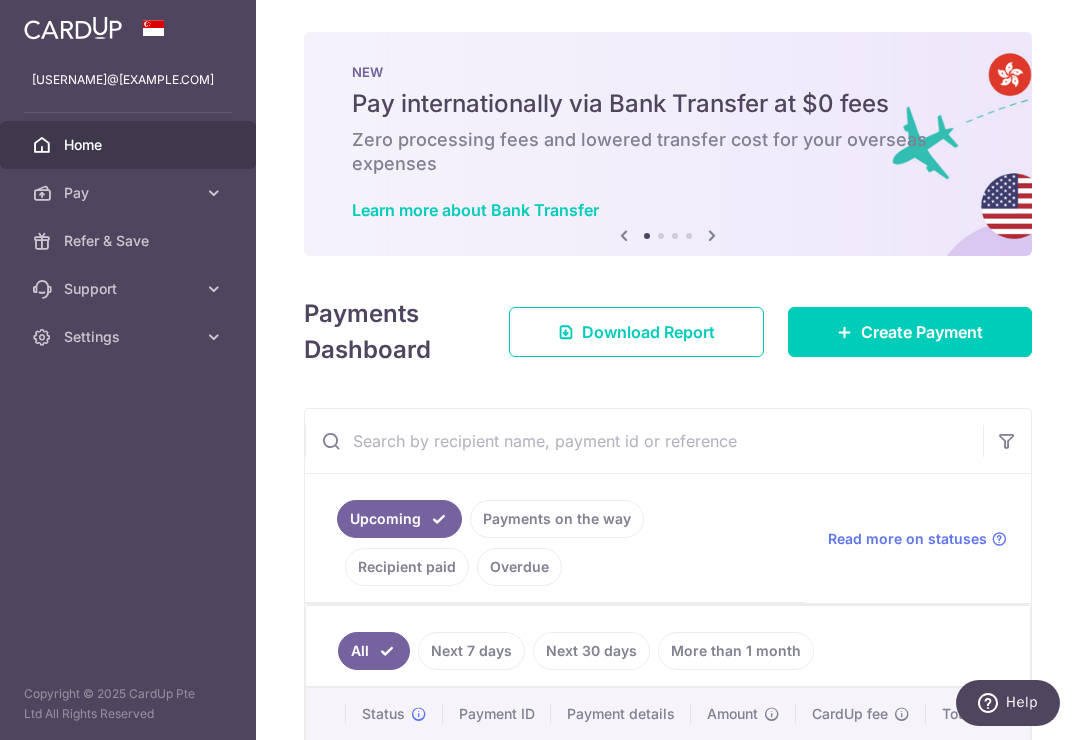 click on "Create Payment" at bounding box center (922, 332) 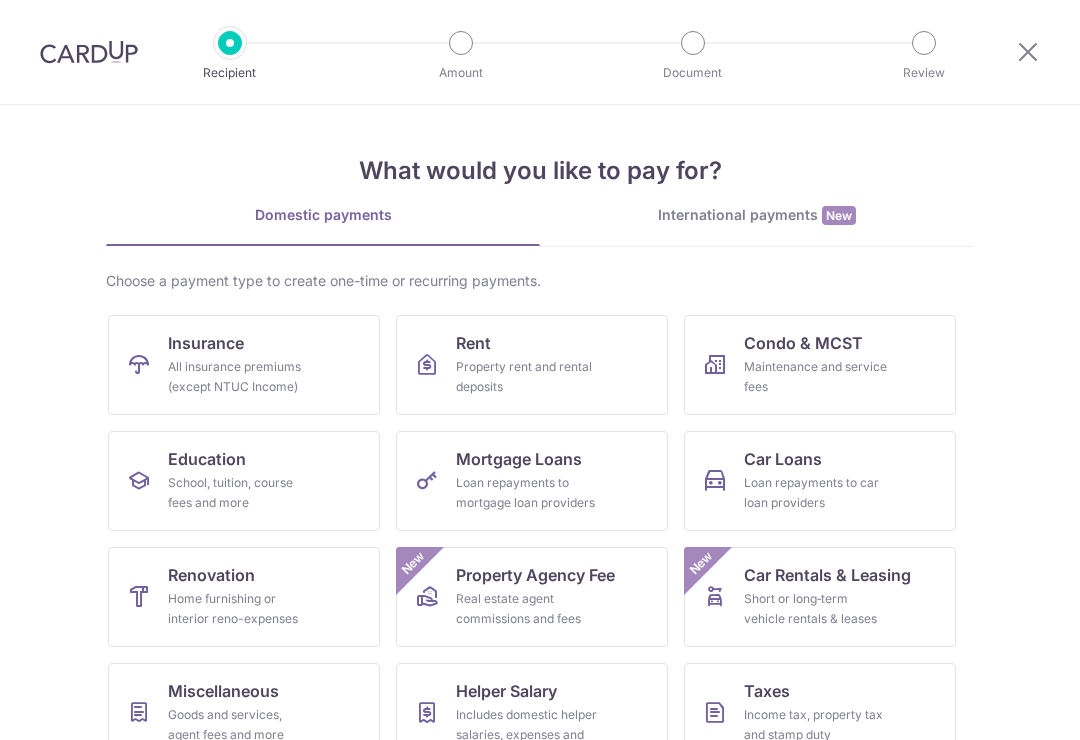 scroll, scrollTop: 0, scrollLeft: 0, axis: both 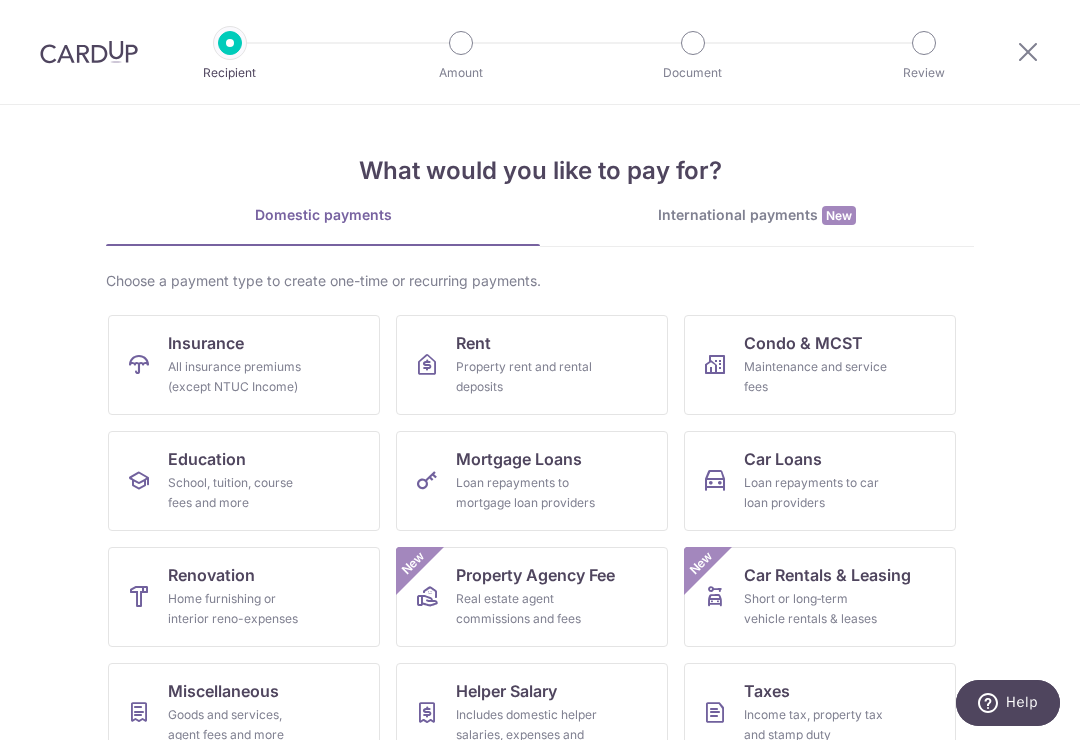 click on "School, tuition, course fees and more" at bounding box center (240, 493) 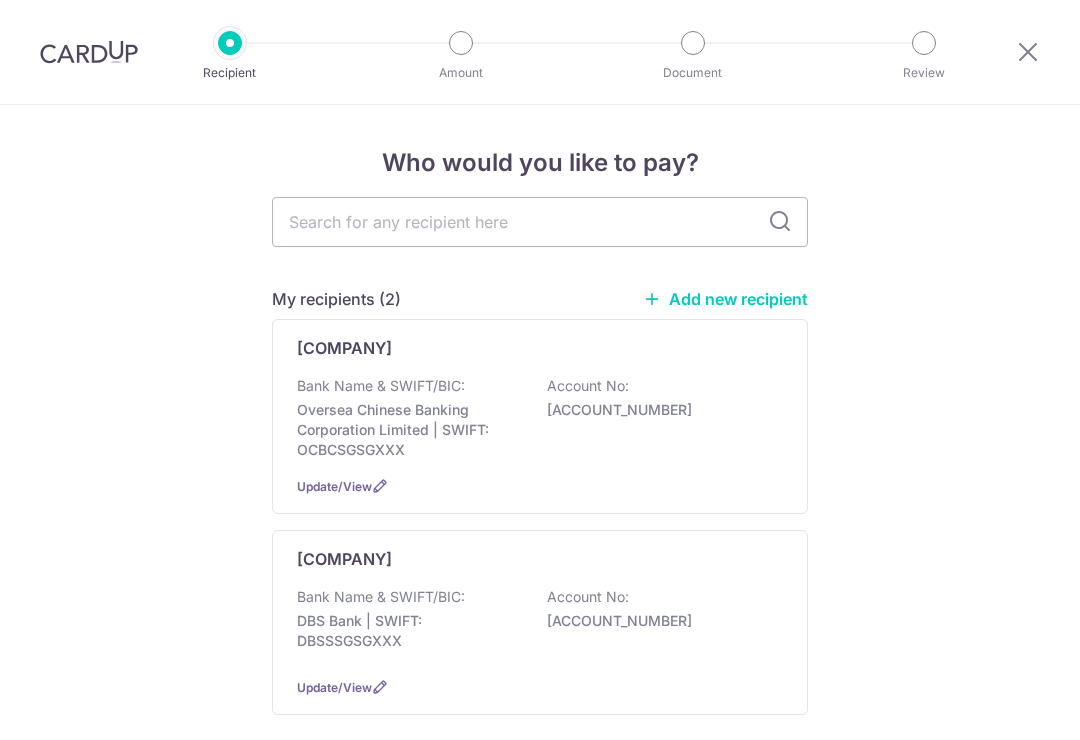scroll, scrollTop: 0, scrollLeft: 0, axis: both 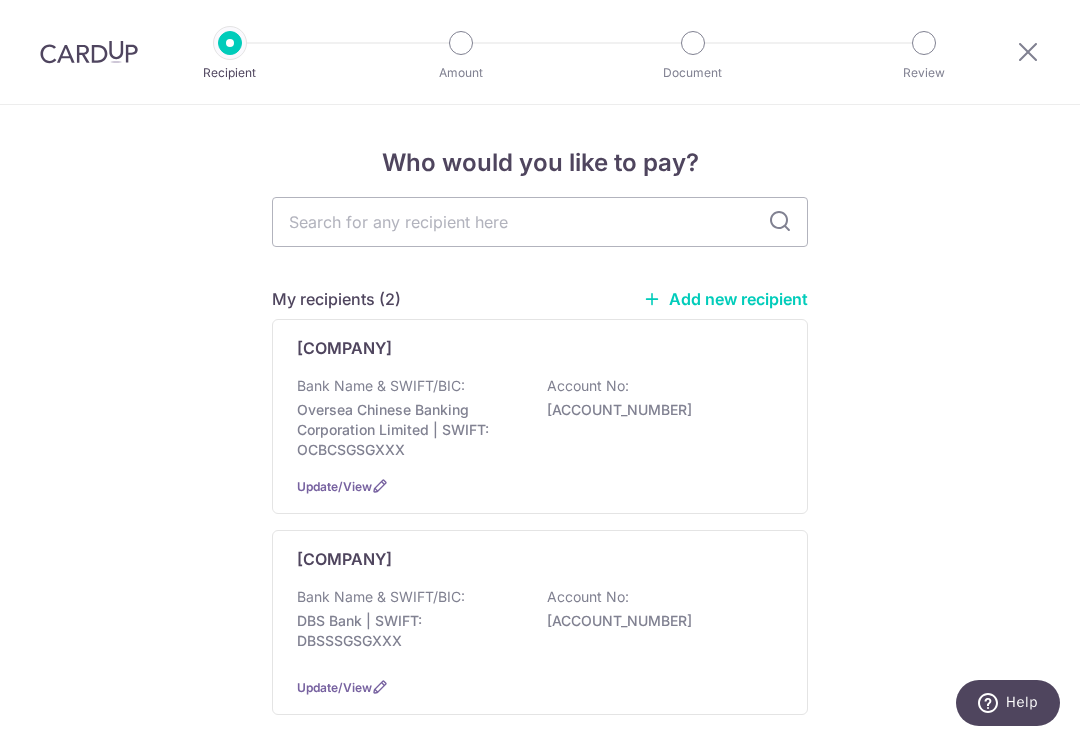 click on "My recipients (2)
Add new recipient
Future Ready Academy Pte. Ltd.
Bank Name & SWIFT/BIC:
Oversea Chinese Banking Corporation Limited | SWIFT: OCBCSGSGXXX
Account No:
712753094001
Update/View
Twinklekidz Playhouse Pte Ltd
Bank Name & SWIFT/BIC:
DBS Bank | SWIFT: DBSSSGSGXXX
Account No:
0039269153
Update/View
Recipient directory (181)" at bounding box center [540, 1095] 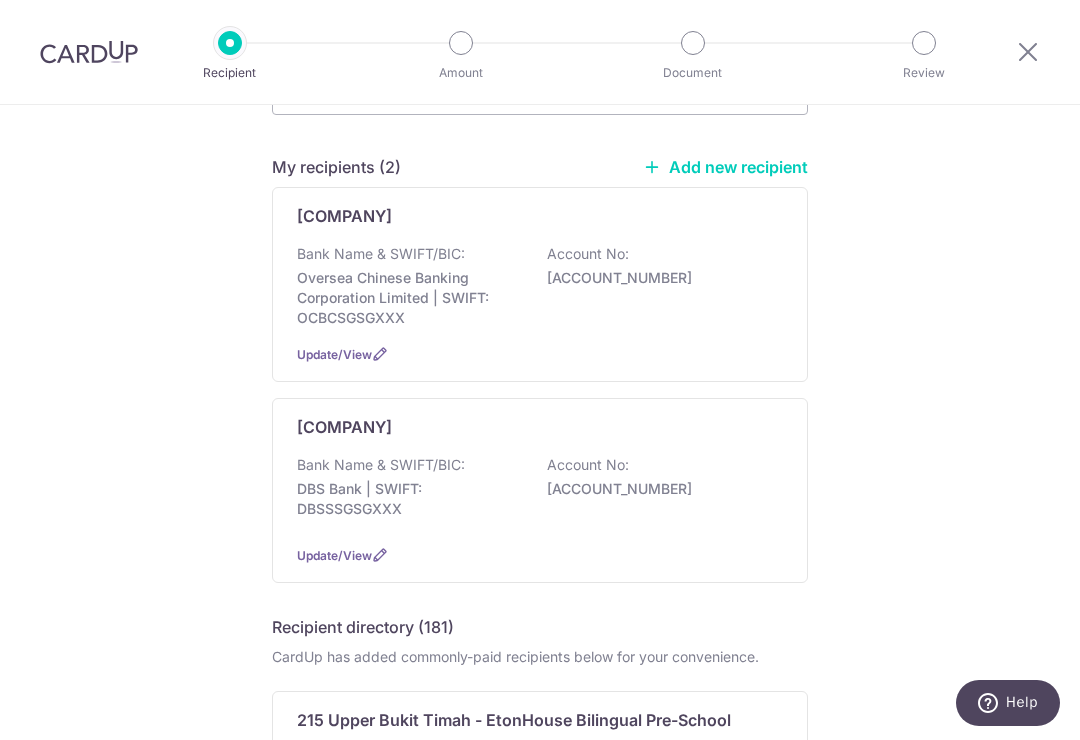 scroll, scrollTop: 119, scrollLeft: 0, axis: vertical 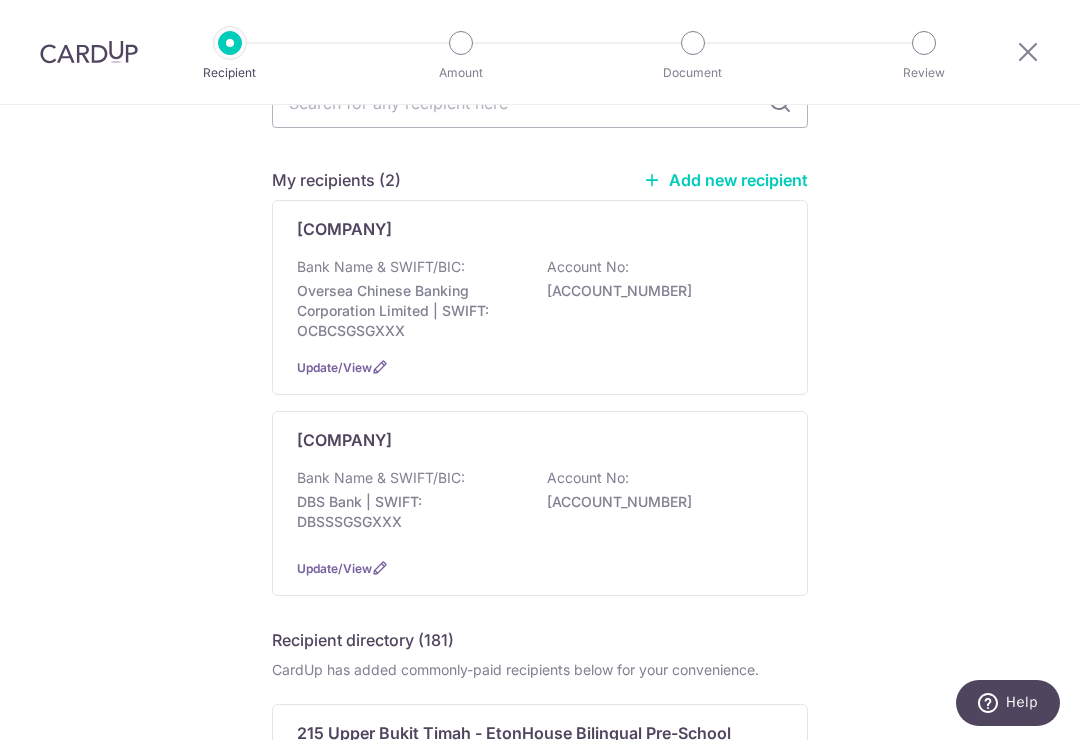 click on "Bank Name & SWIFT/BIC:
Oversea Chinese Banking Corporation Limited | SWIFT: OCBCSGSGXXX
Account No:
712753094001" at bounding box center [540, 299] 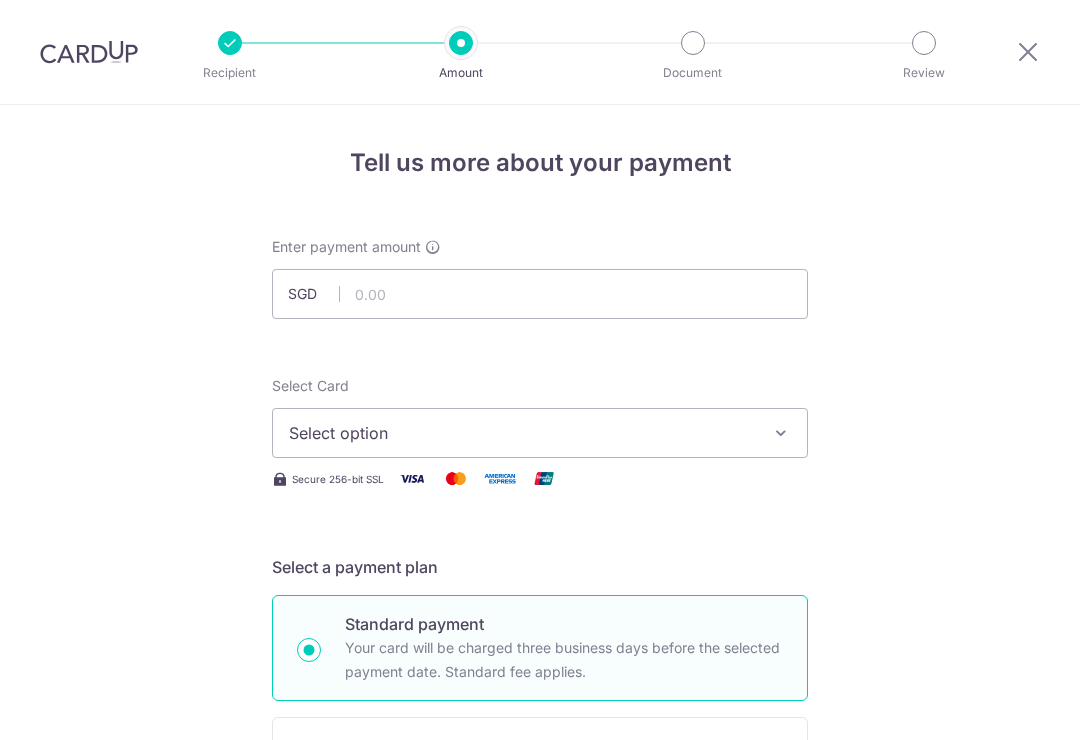 scroll, scrollTop: 0, scrollLeft: 0, axis: both 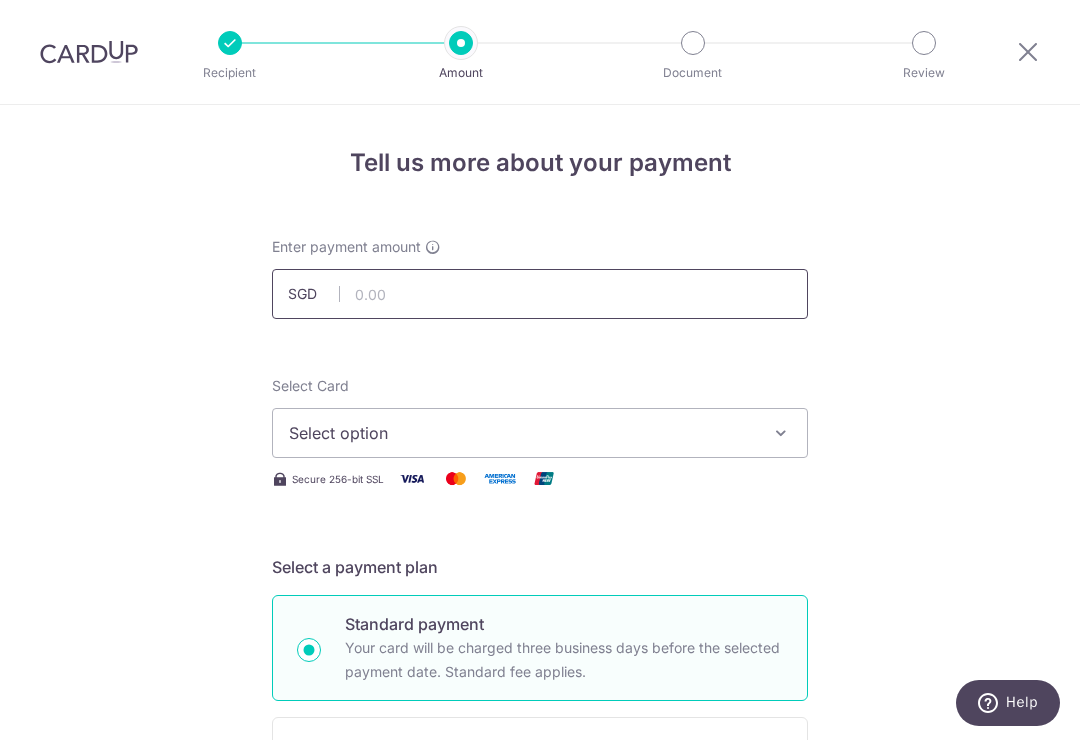 click at bounding box center (540, 294) 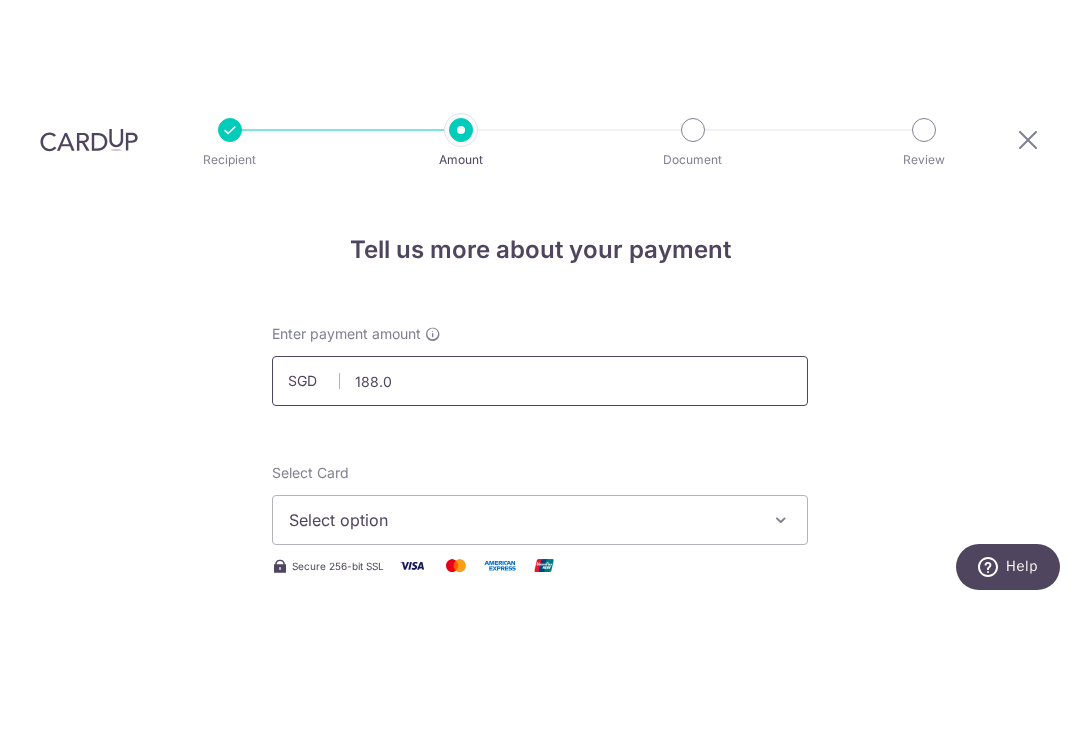 type on "188.00" 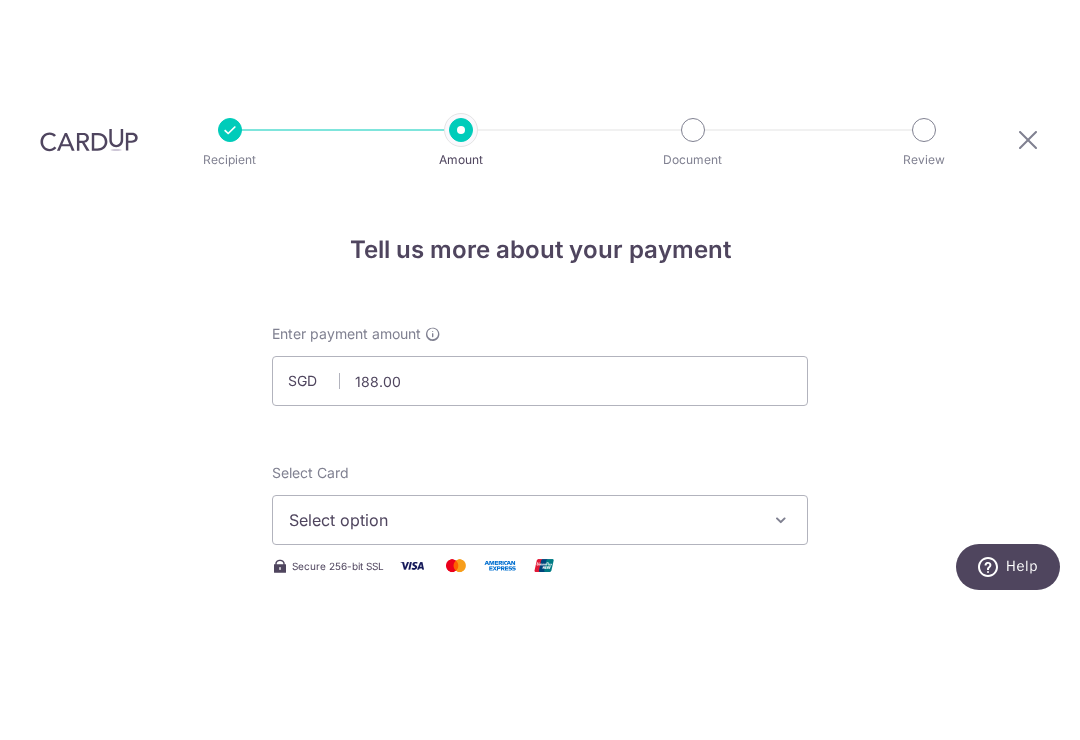 scroll, scrollTop: 31, scrollLeft: 0, axis: vertical 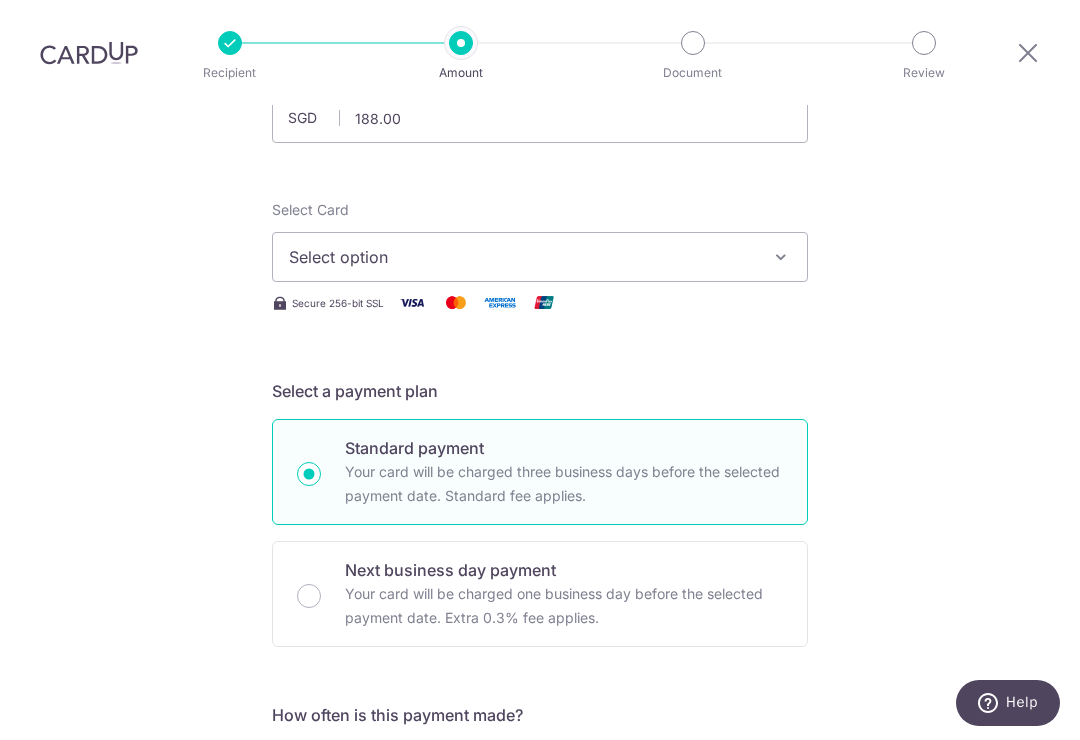 click on "Select option" at bounding box center (522, 257) 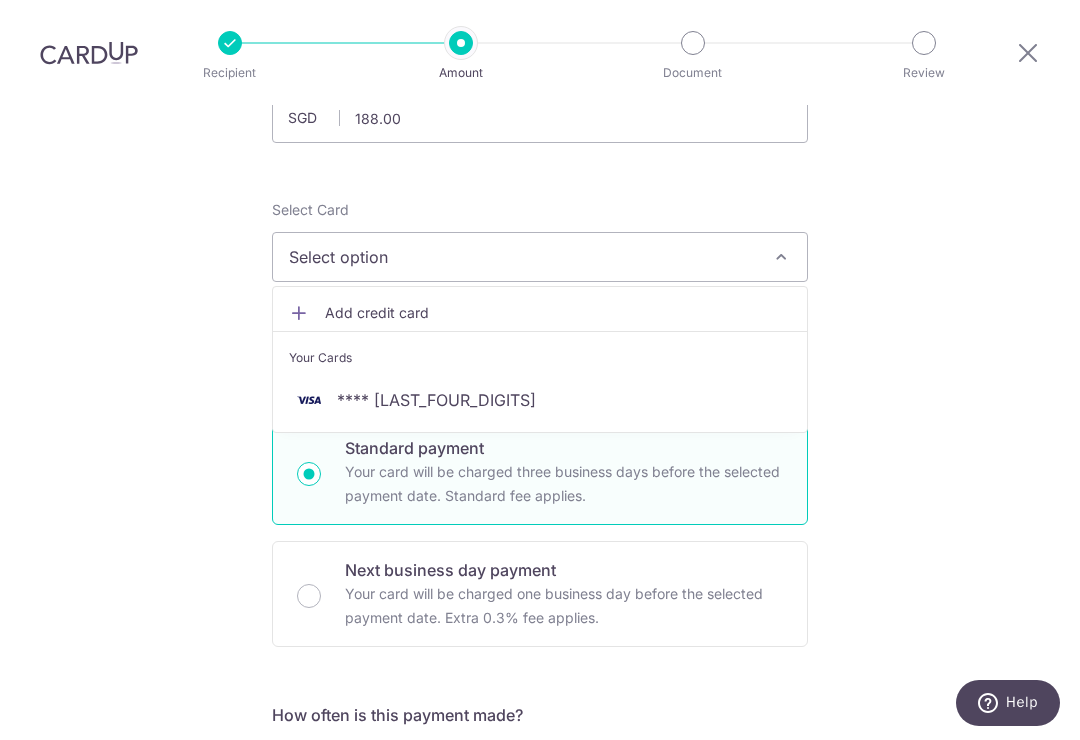 click on "**** 4053" at bounding box center [436, 400] 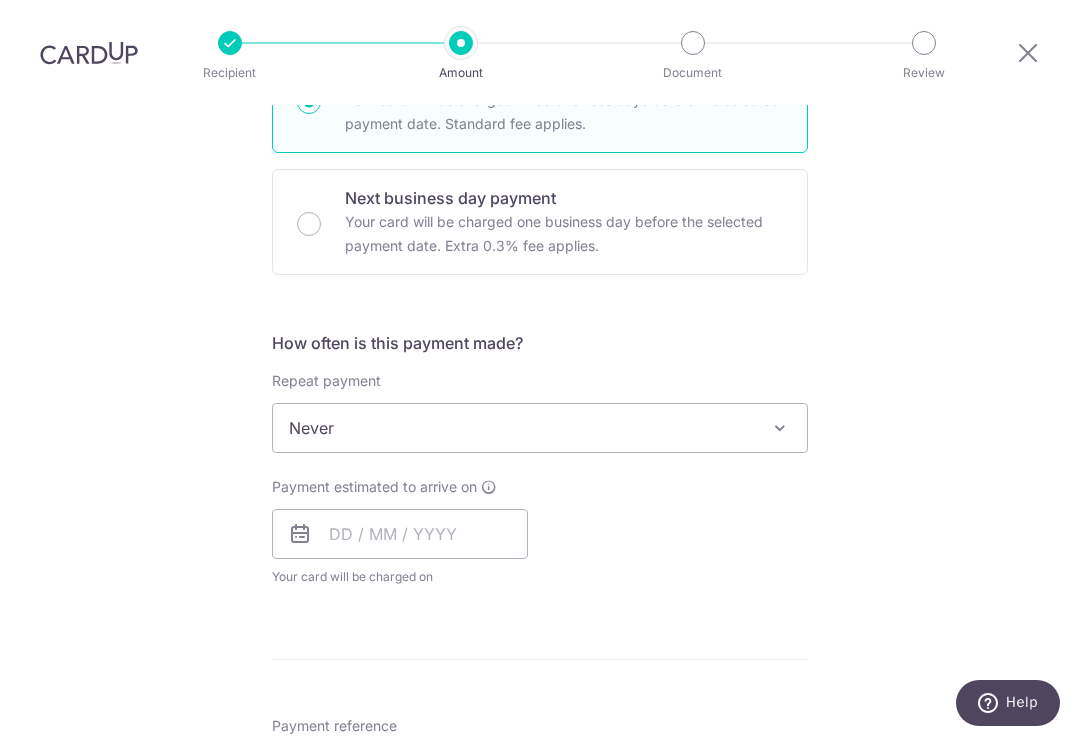 scroll, scrollTop: 561, scrollLeft: 0, axis: vertical 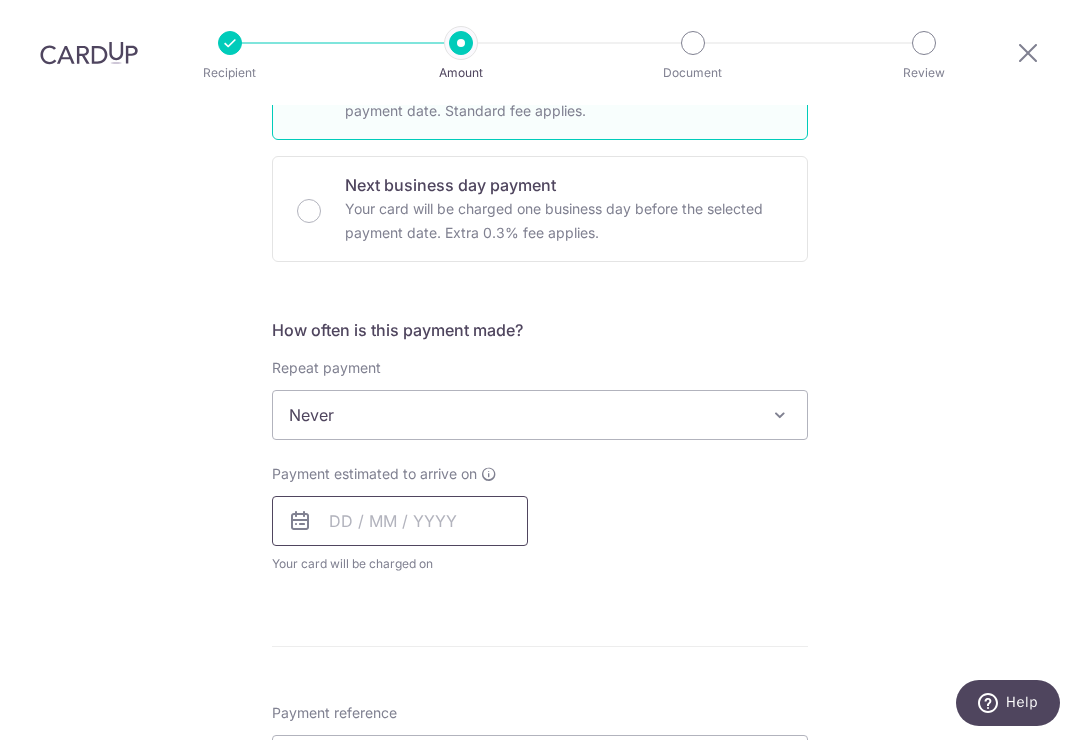 click at bounding box center (400, 521) 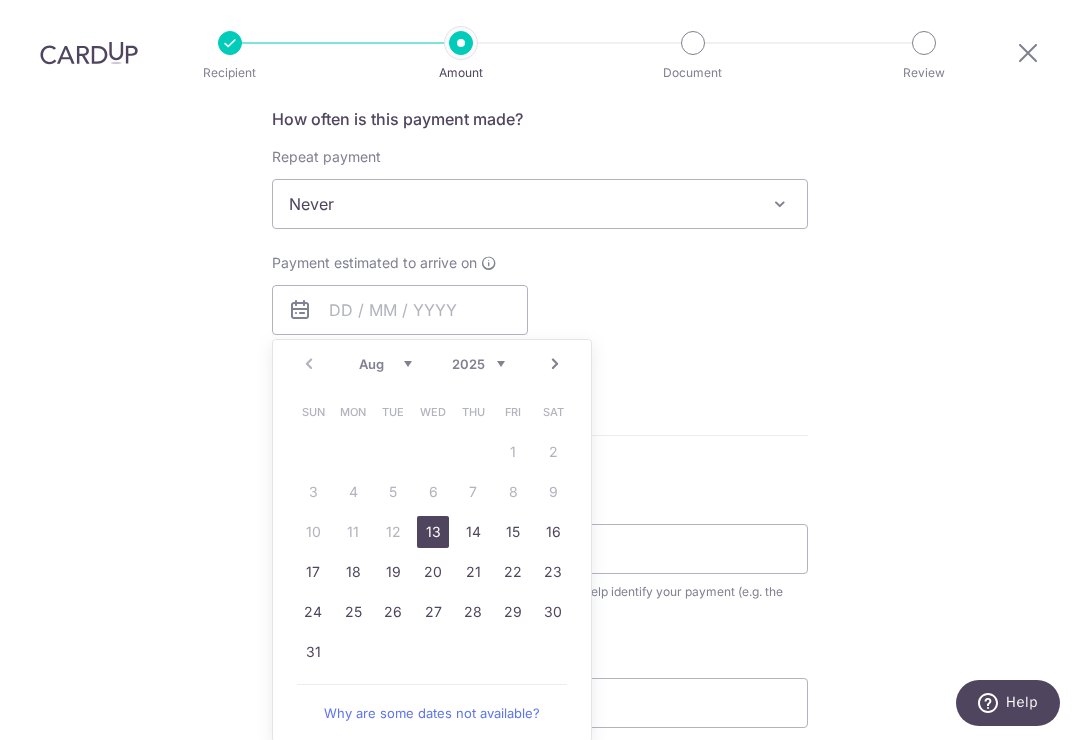 scroll, scrollTop: 799, scrollLeft: 0, axis: vertical 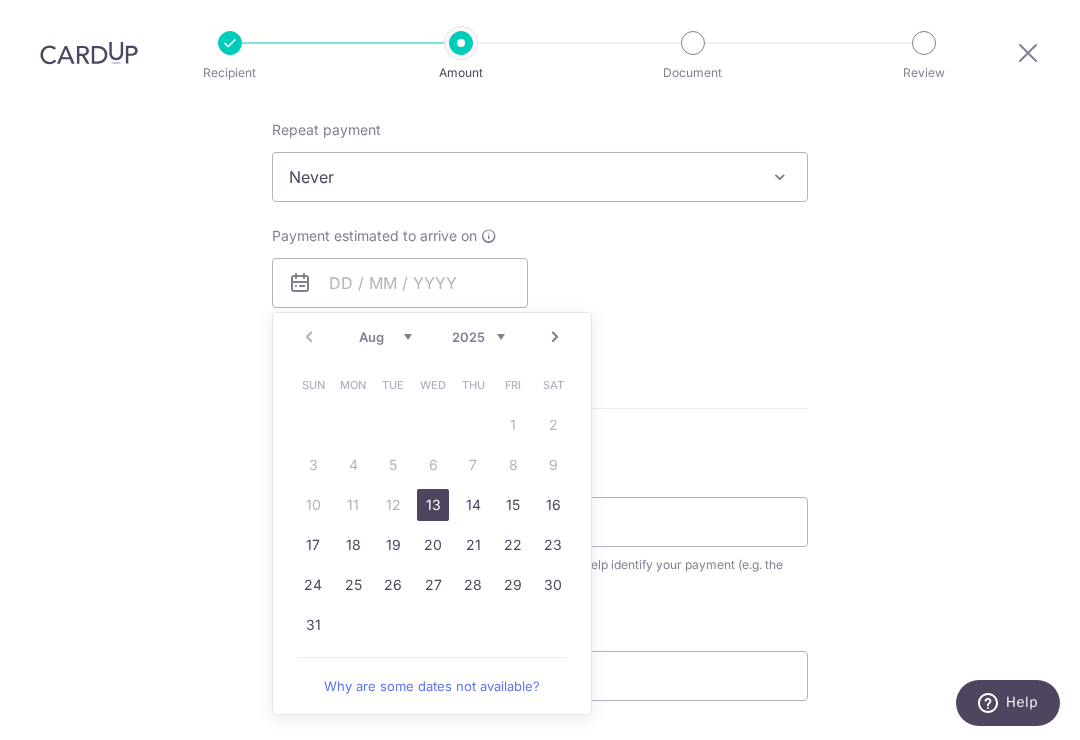 click on "13" at bounding box center (433, 505) 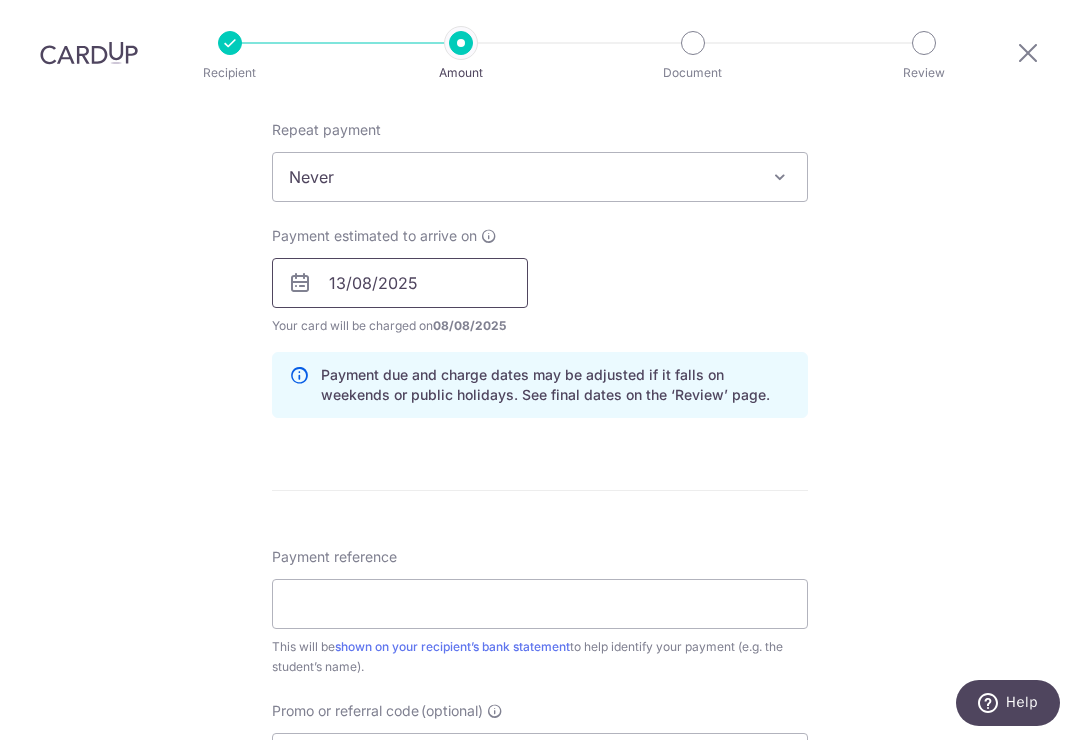 click on "13/08/2025" at bounding box center [400, 283] 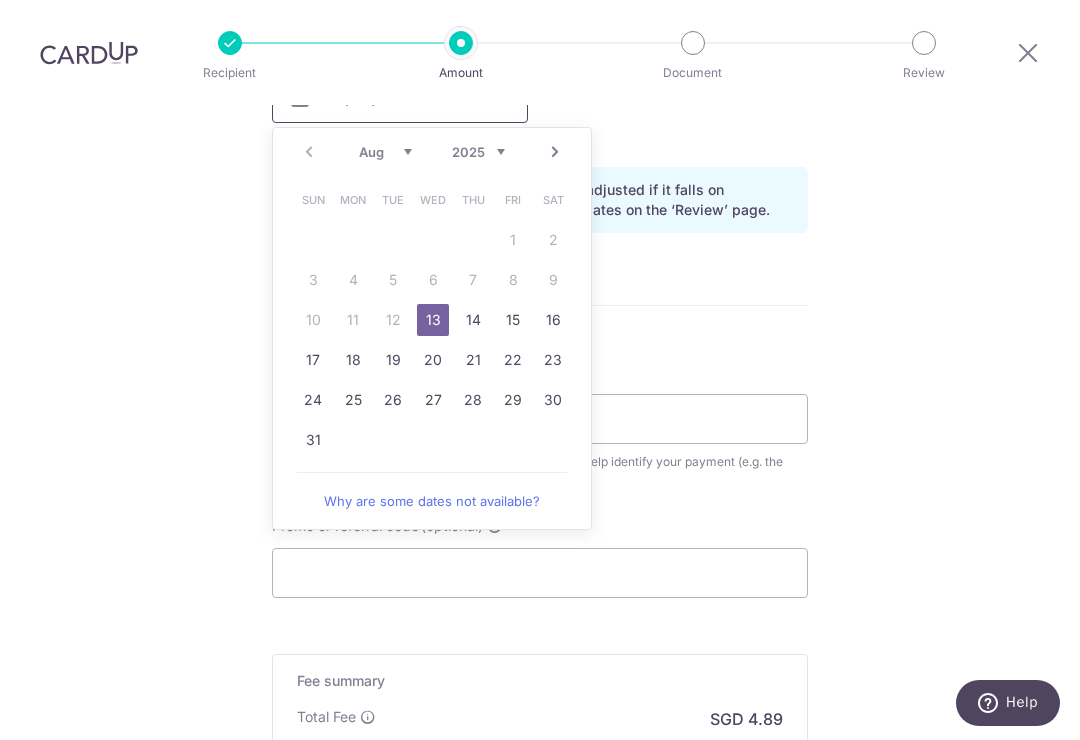 scroll, scrollTop: 1009, scrollLeft: 0, axis: vertical 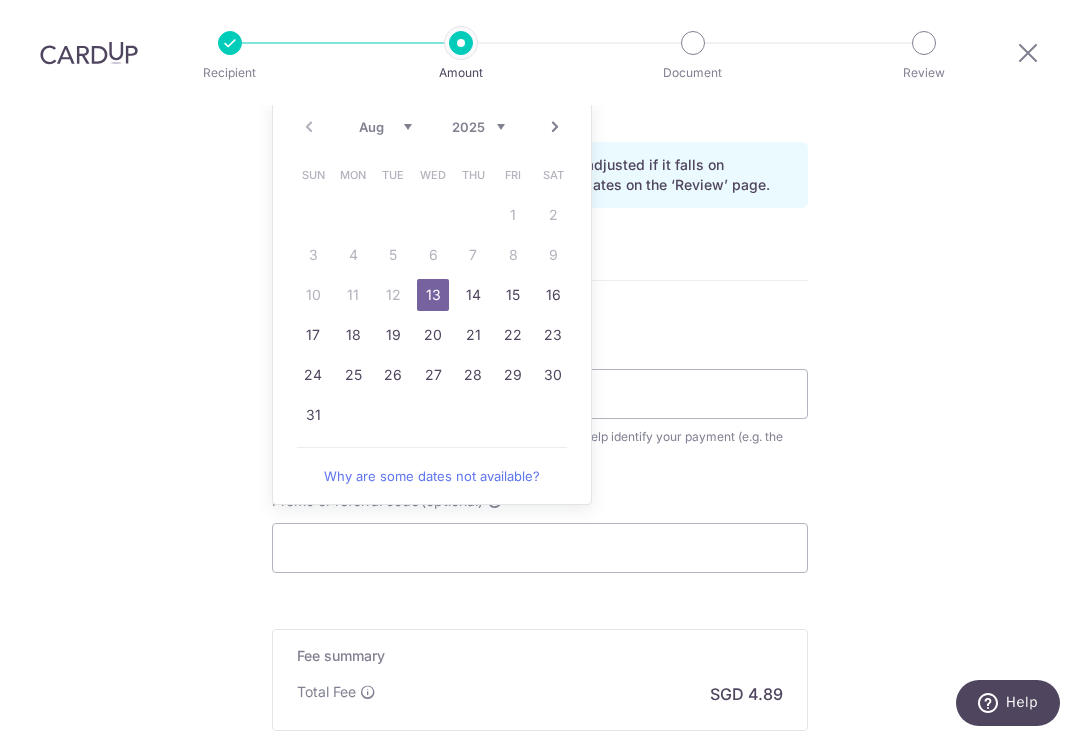 click on "13" at bounding box center [433, 295] 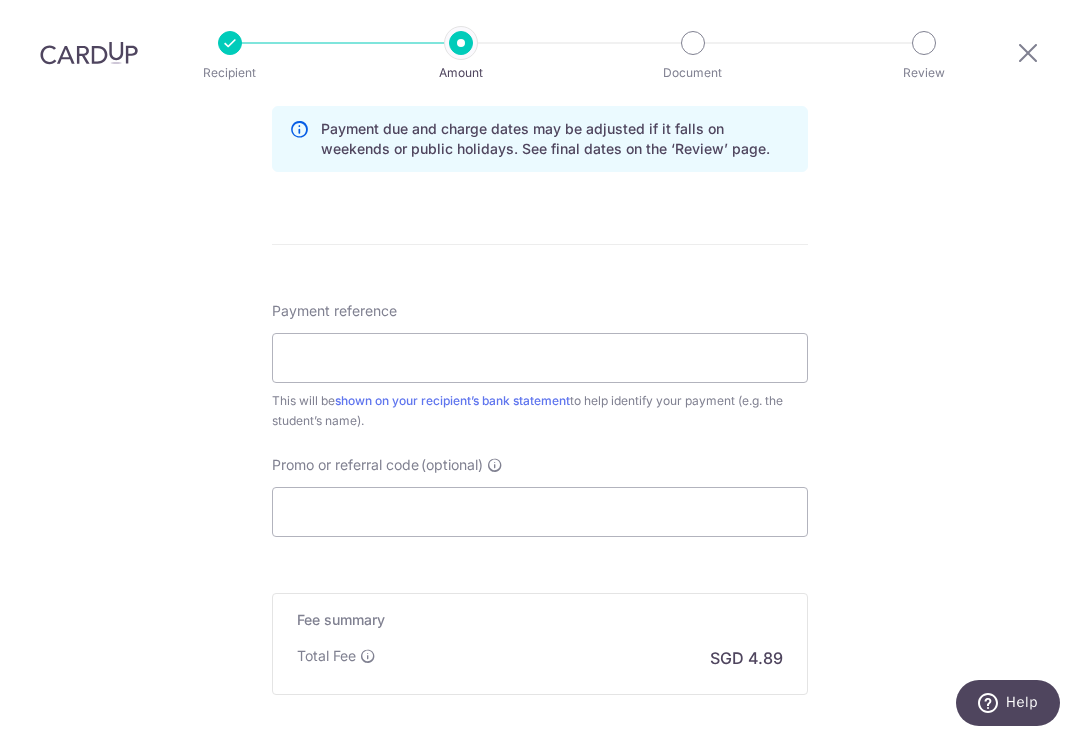 scroll, scrollTop: 1070, scrollLeft: 0, axis: vertical 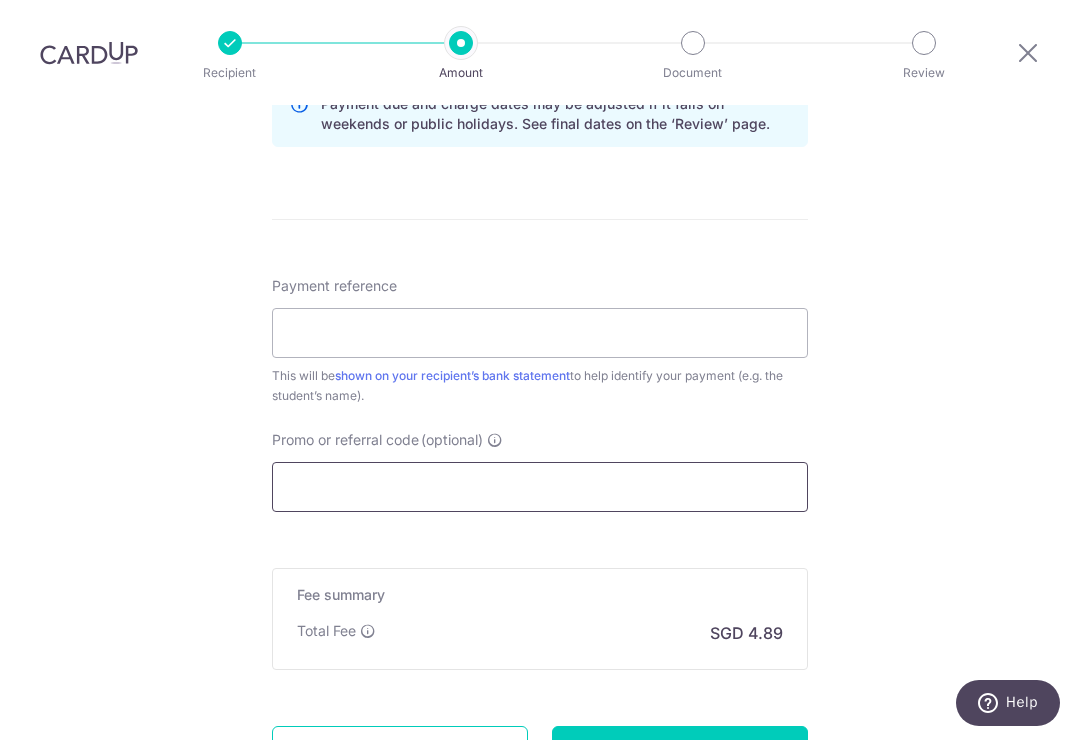 click on "Promo or referral code
(optional)" at bounding box center [540, 487] 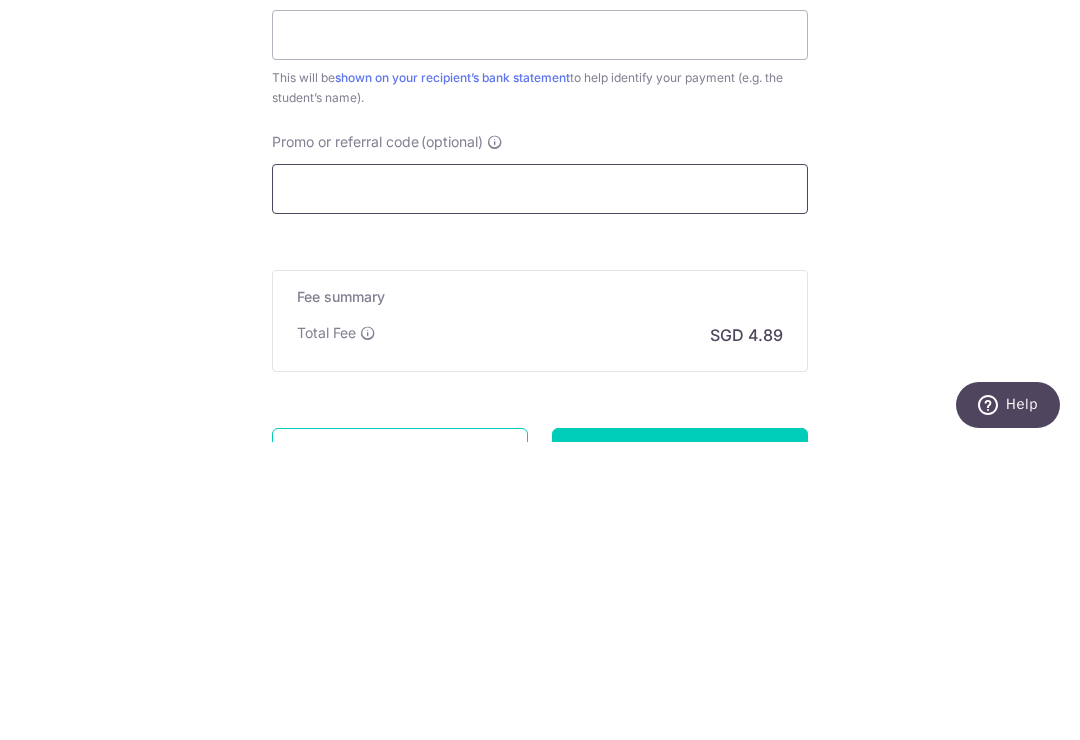 click on "Promo or referral code
(optional)" at bounding box center [540, 487] 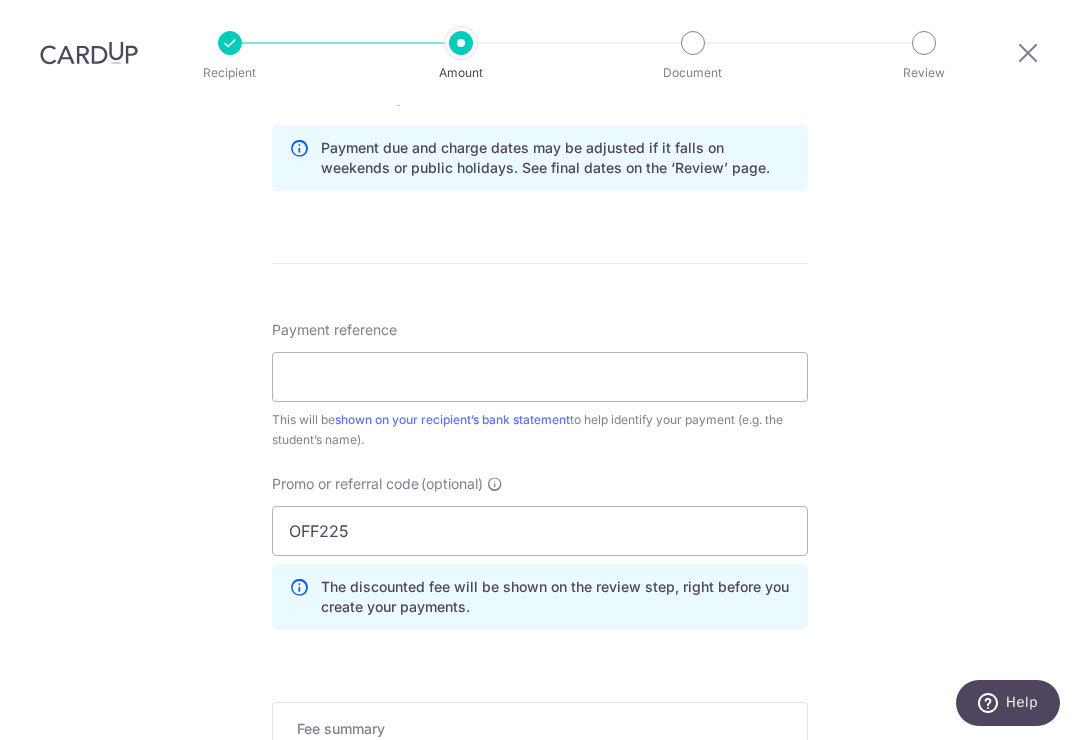 scroll, scrollTop: 1025, scrollLeft: 0, axis: vertical 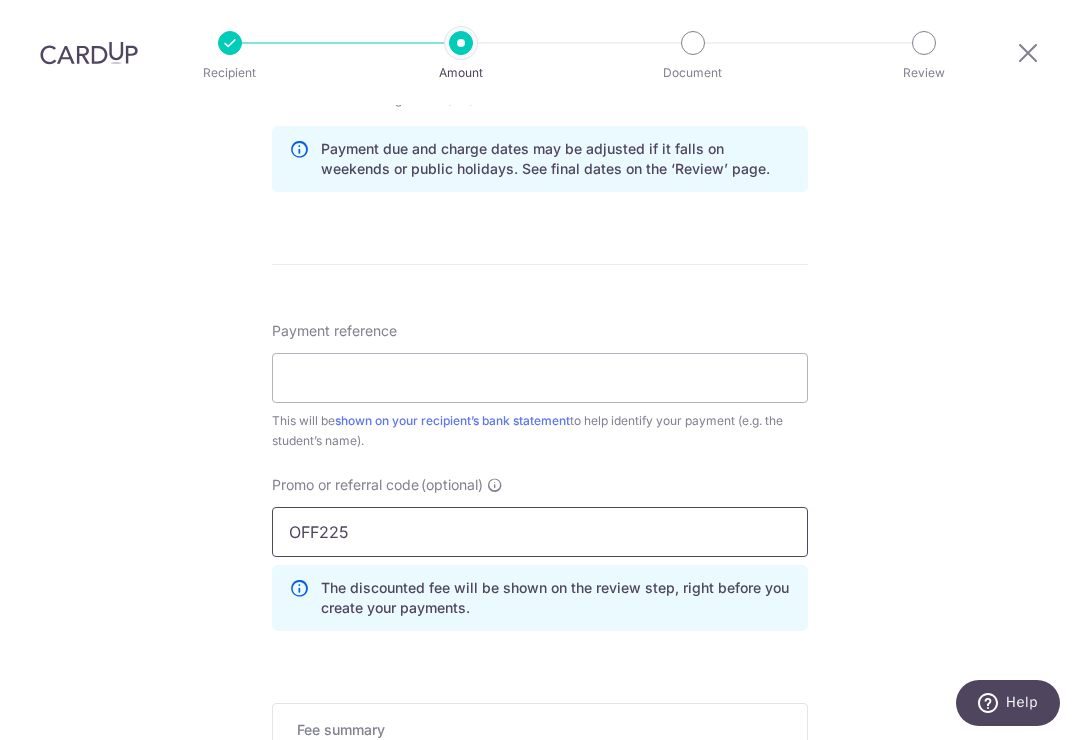 type on "OFF225" 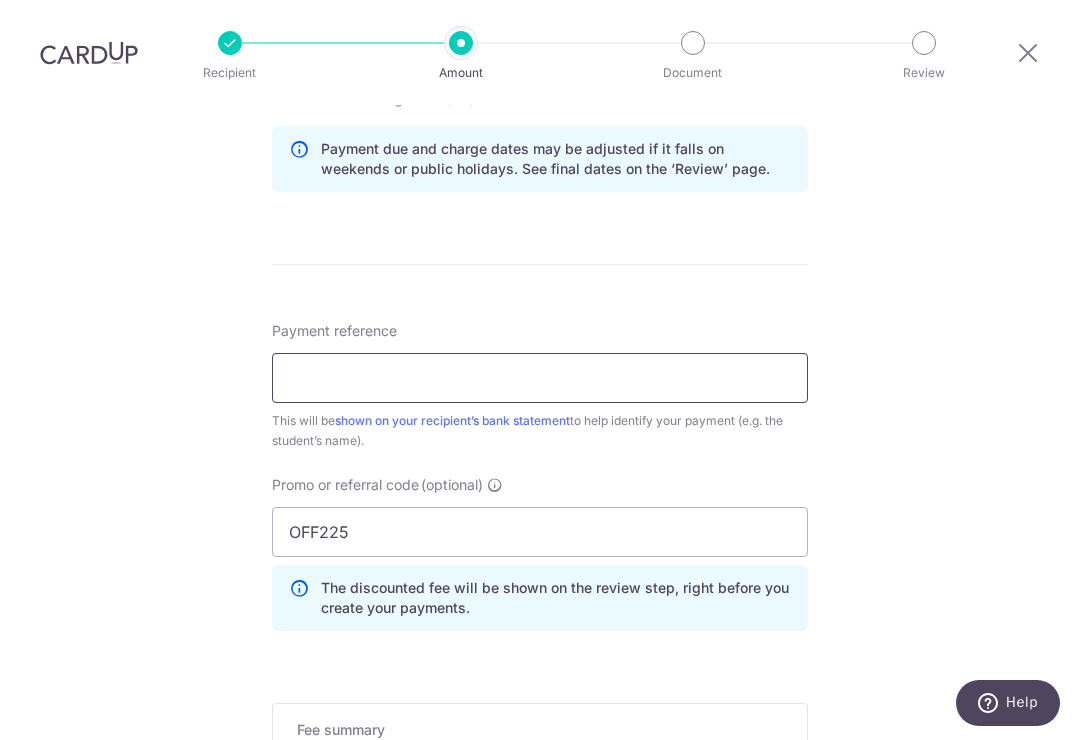 click on "Payment reference" at bounding box center (540, 378) 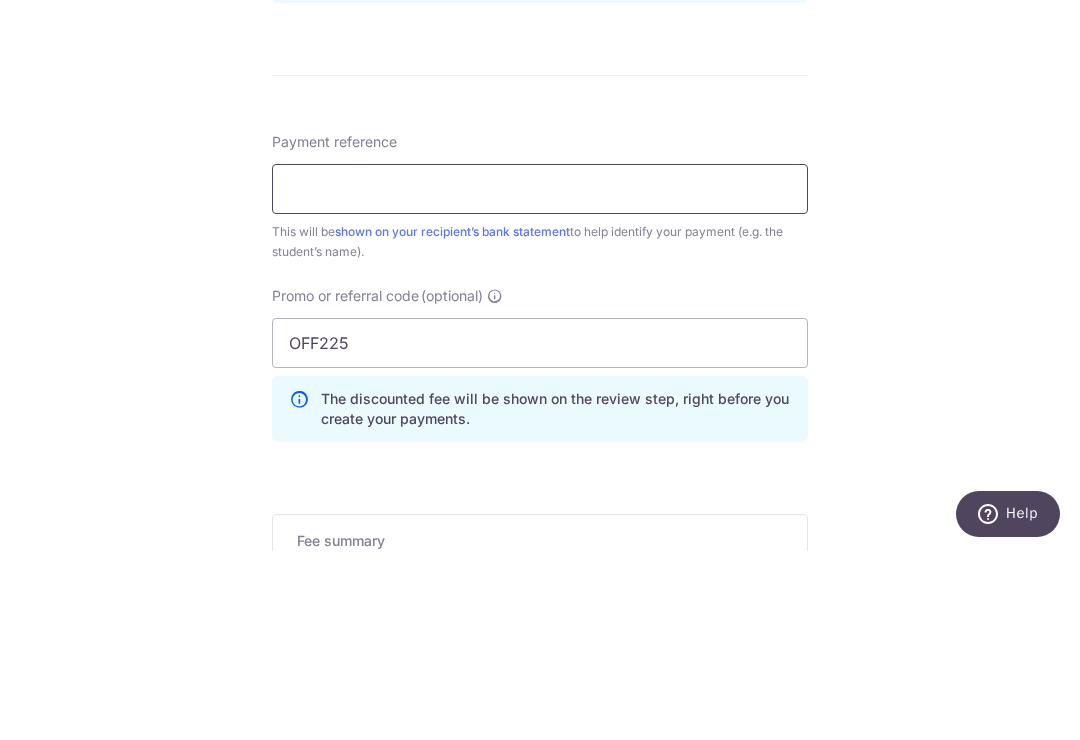 click on "Payment reference" at bounding box center [540, 378] 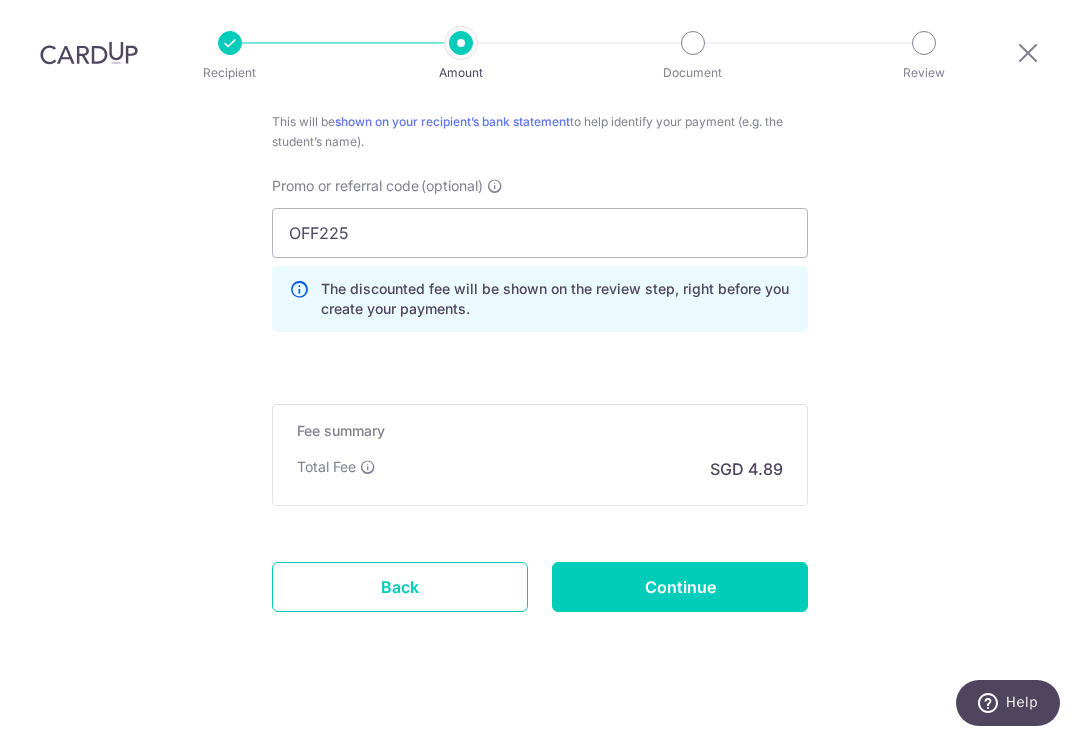 scroll, scrollTop: 1323, scrollLeft: 0, axis: vertical 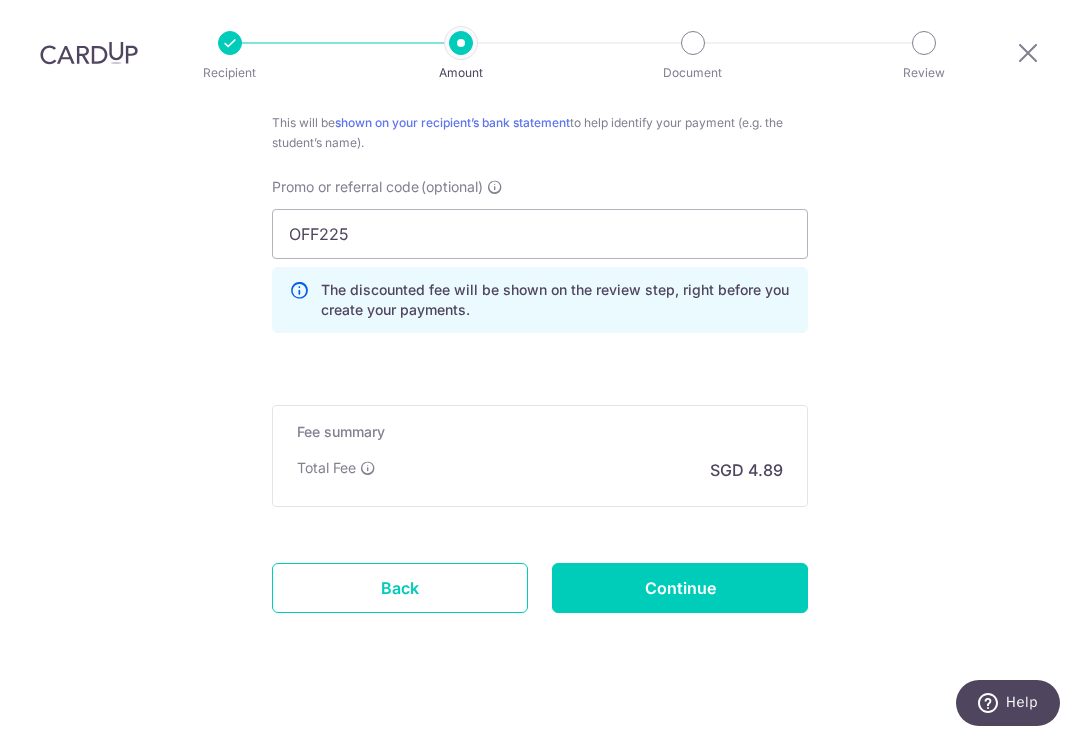 type on "FRA2025.6910 CHOO HAO MING" 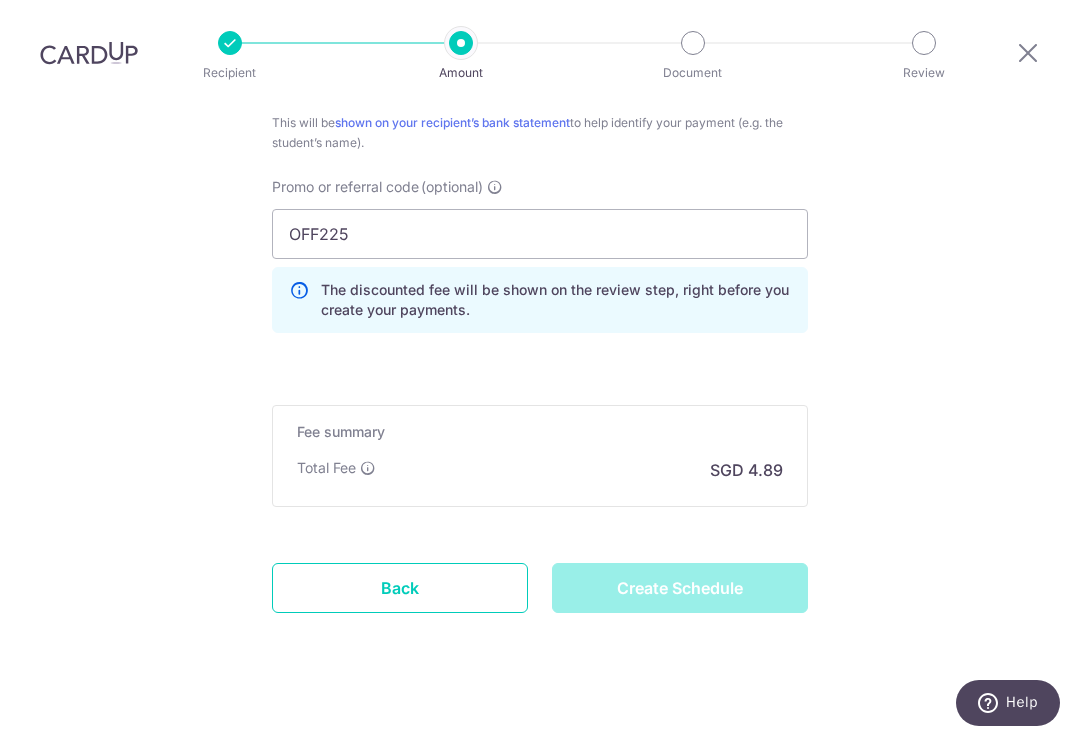 type on "Create Schedule" 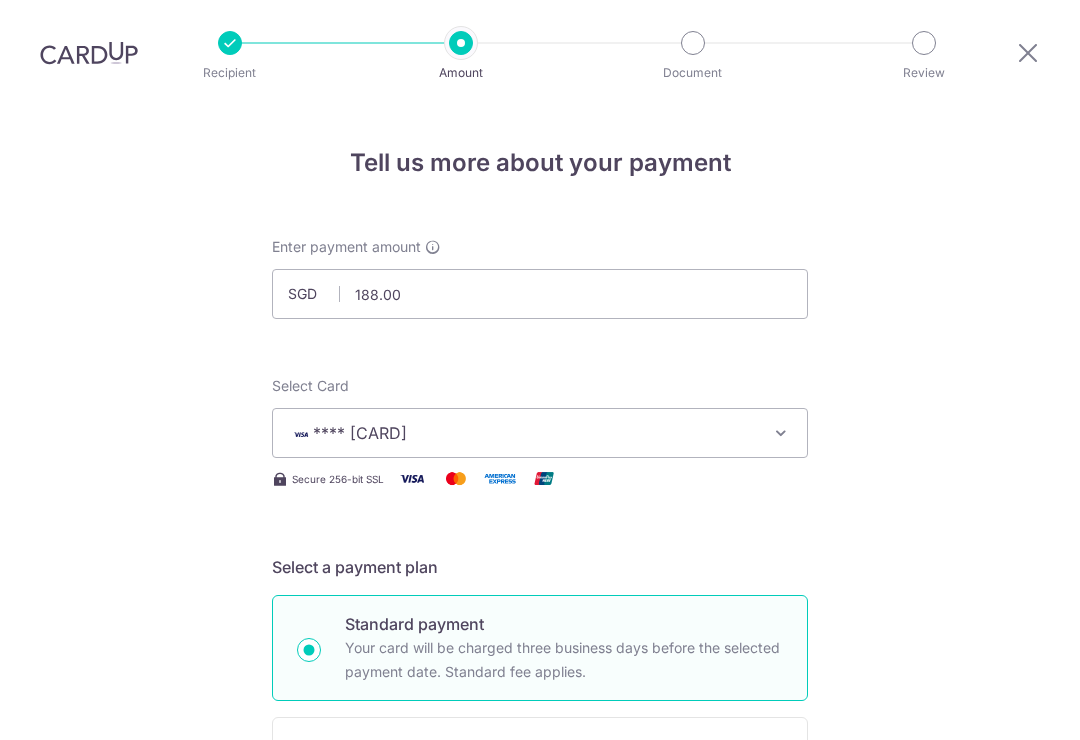 scroll, scrollTop: 31, scrollLeft: 0, axis: vertical 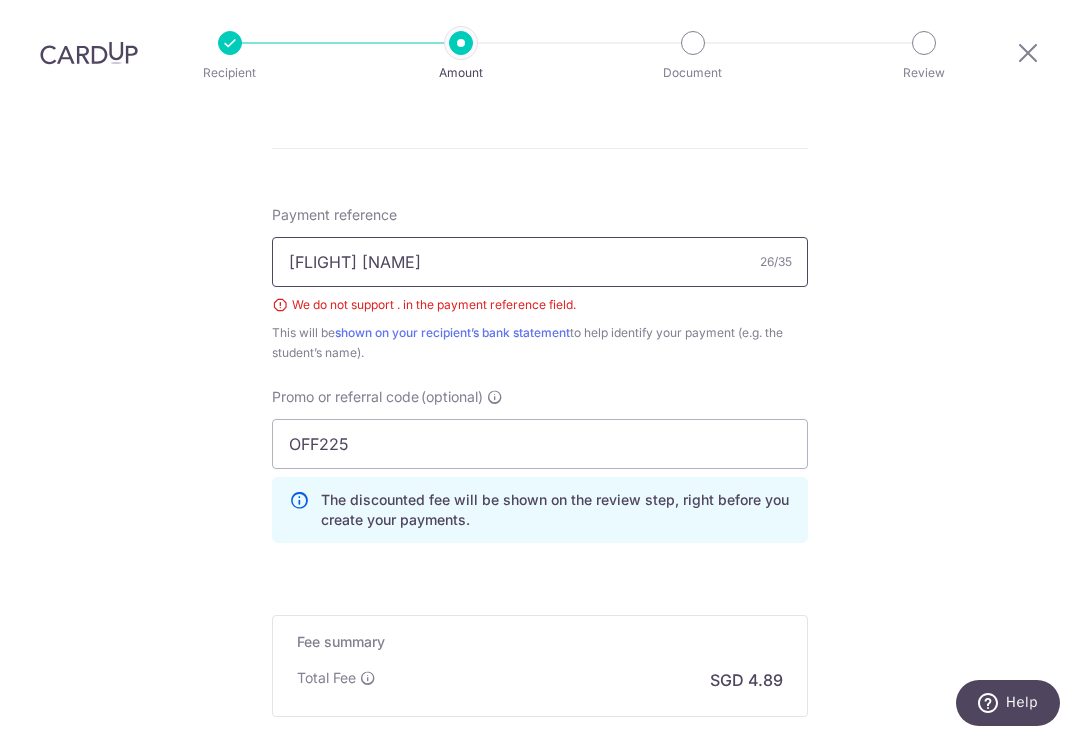 click on "FRA2025.6910 CHOO HAO MING" at bounding box center [540, 262] 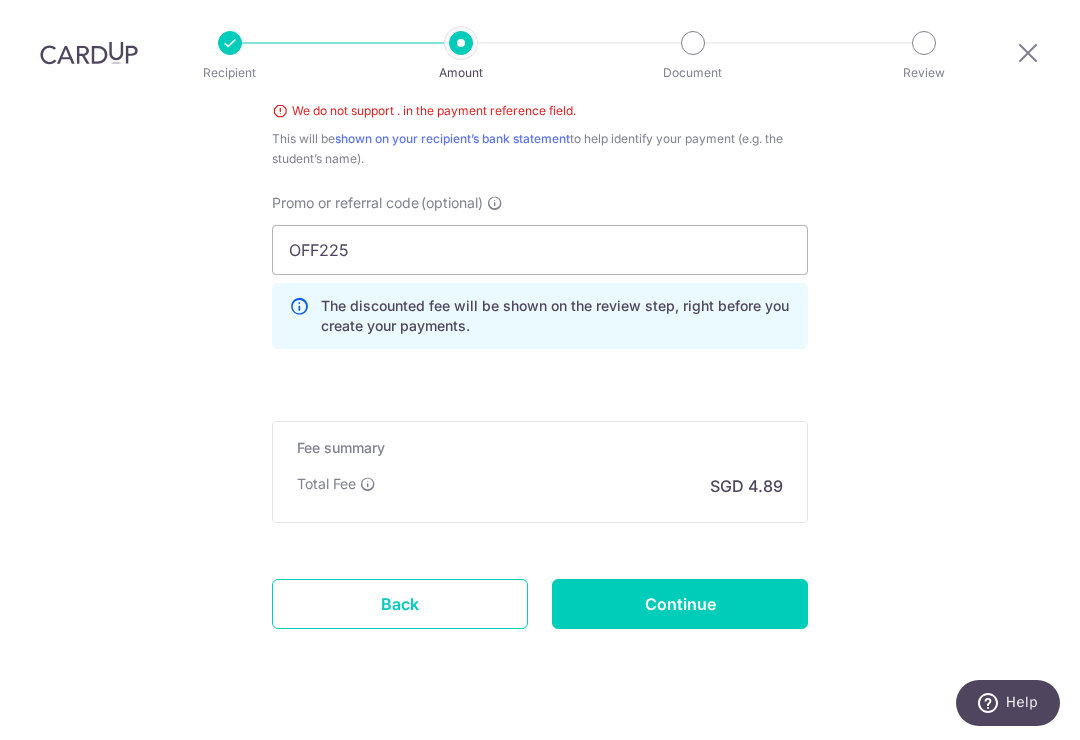 scroll, scrollTop: 1336, scrollLeft: 0, axis: vertical 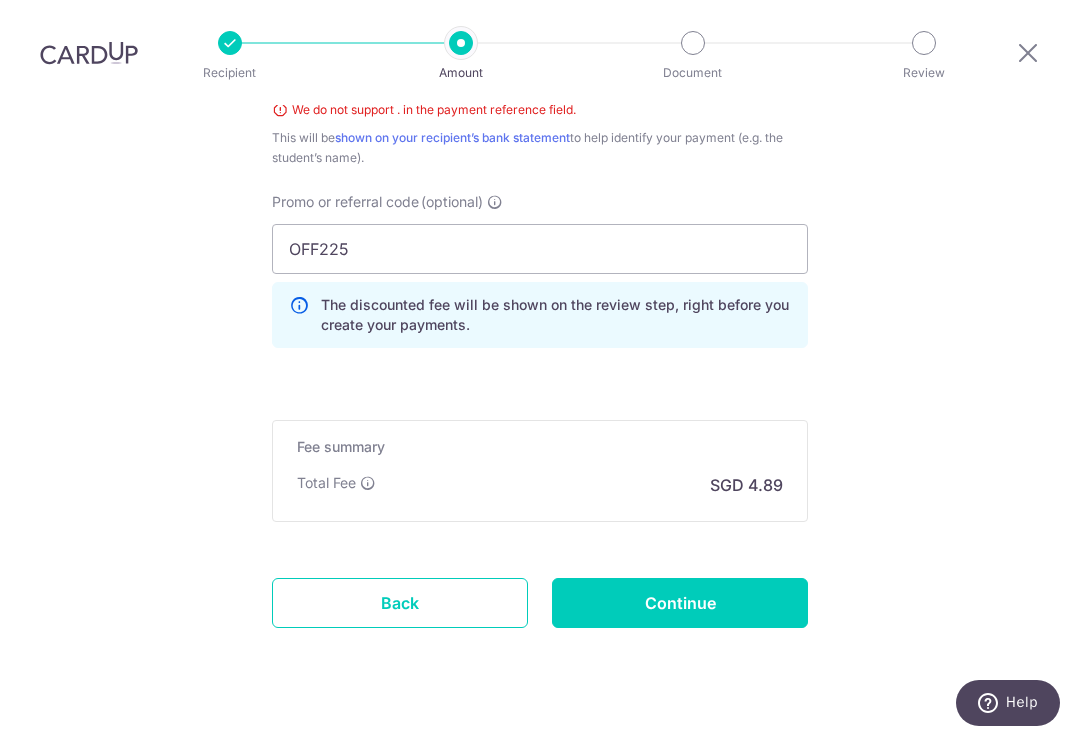 type on "FRA20256910 CHOO HAO MING" 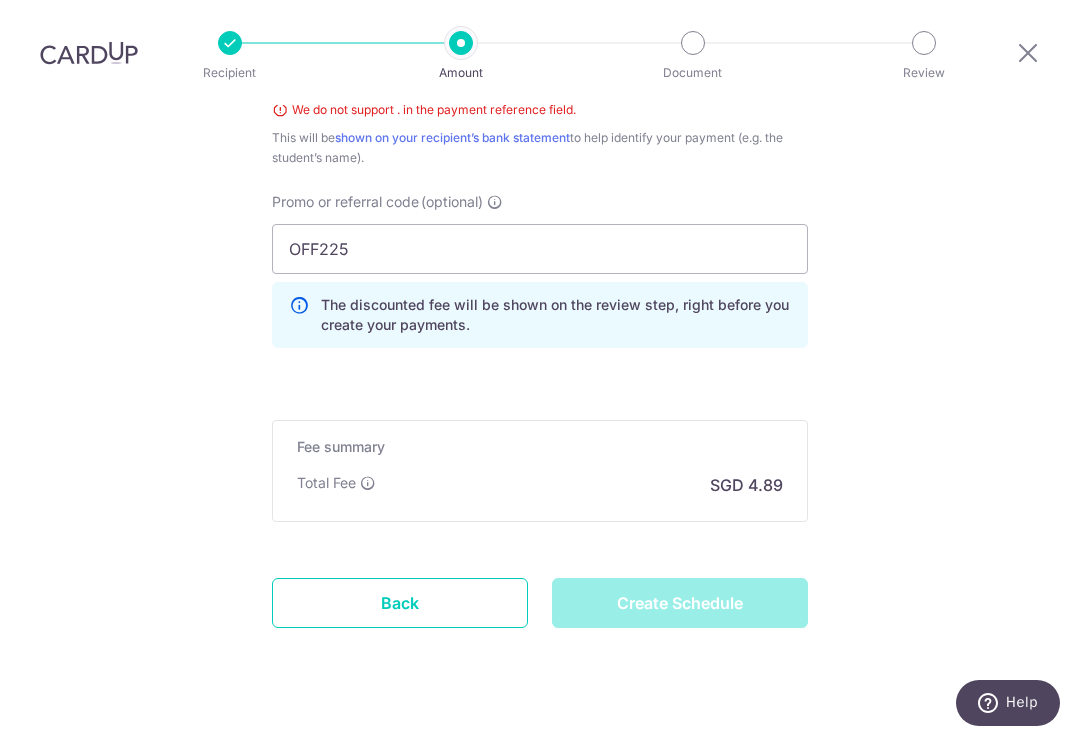 click on "FRA20256910 CHOO HAO MING" at bounding box center [540, 67] 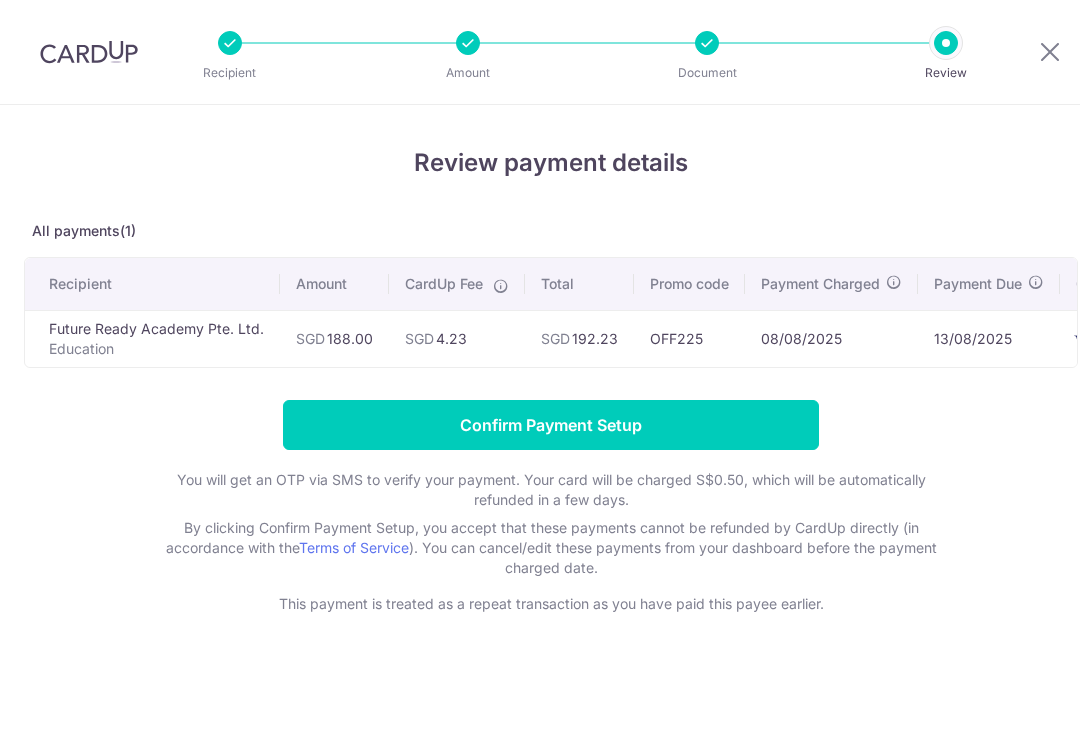 scroll, scrollTop: 0, scrollLeft: 0, axis: both 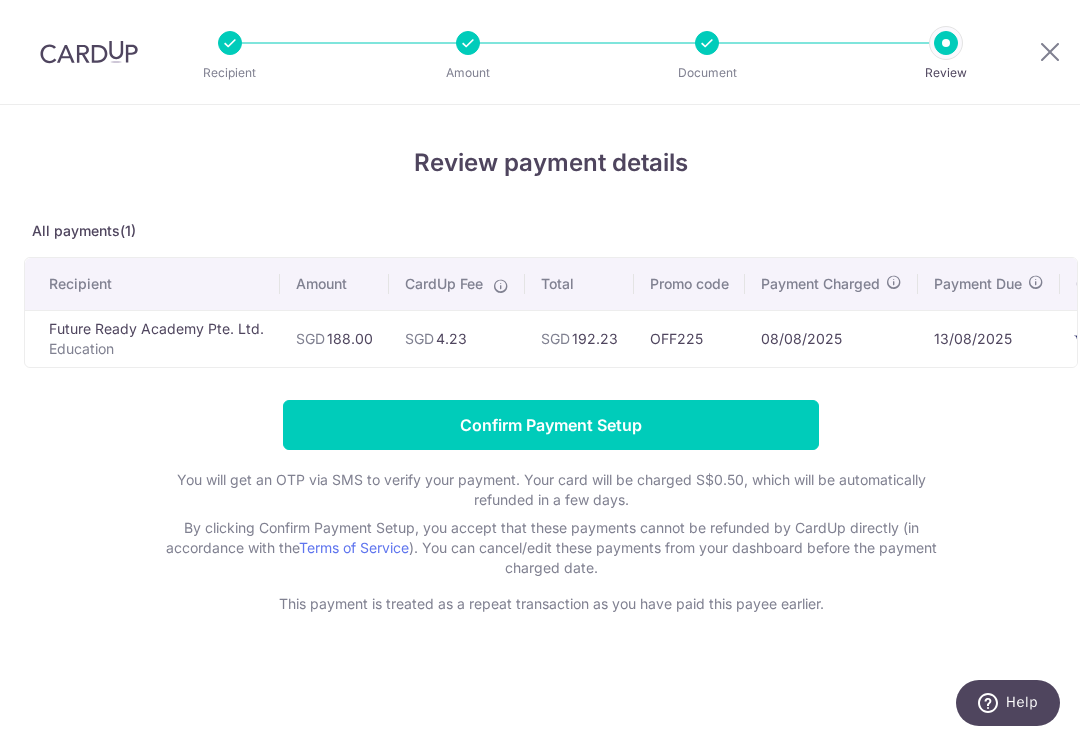 click on "Confirm Payment Setup" at bounding box center [551, 425] 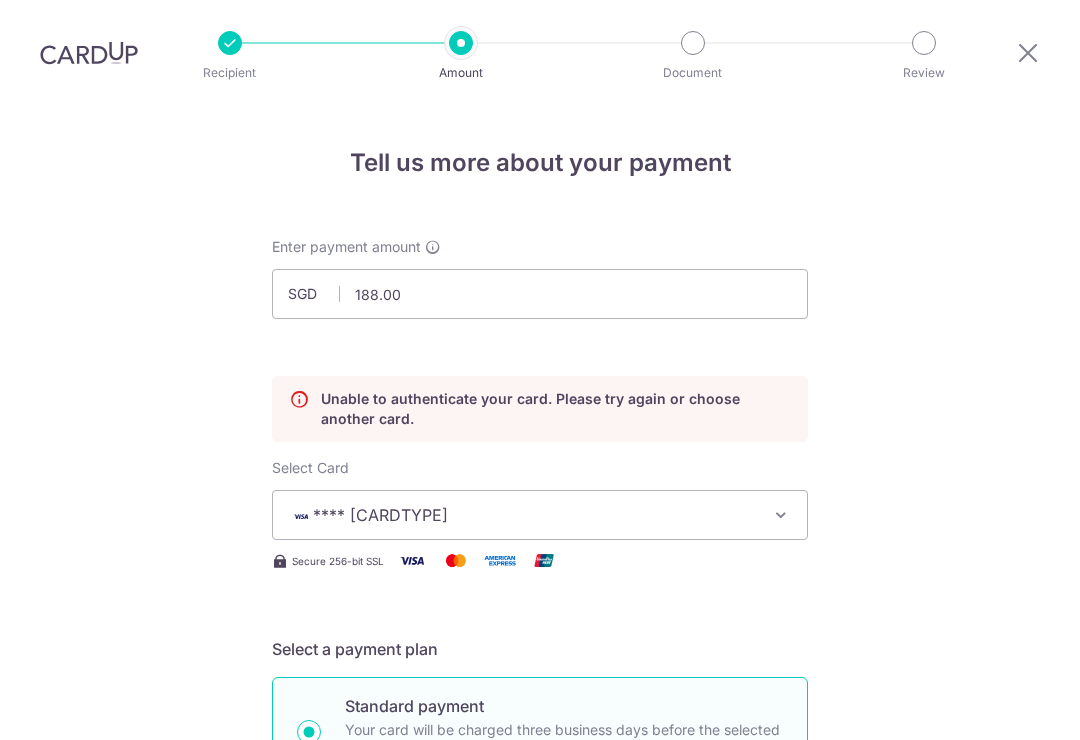 scroll, scrollTop: 0, scrollLeft: 0, axis: both 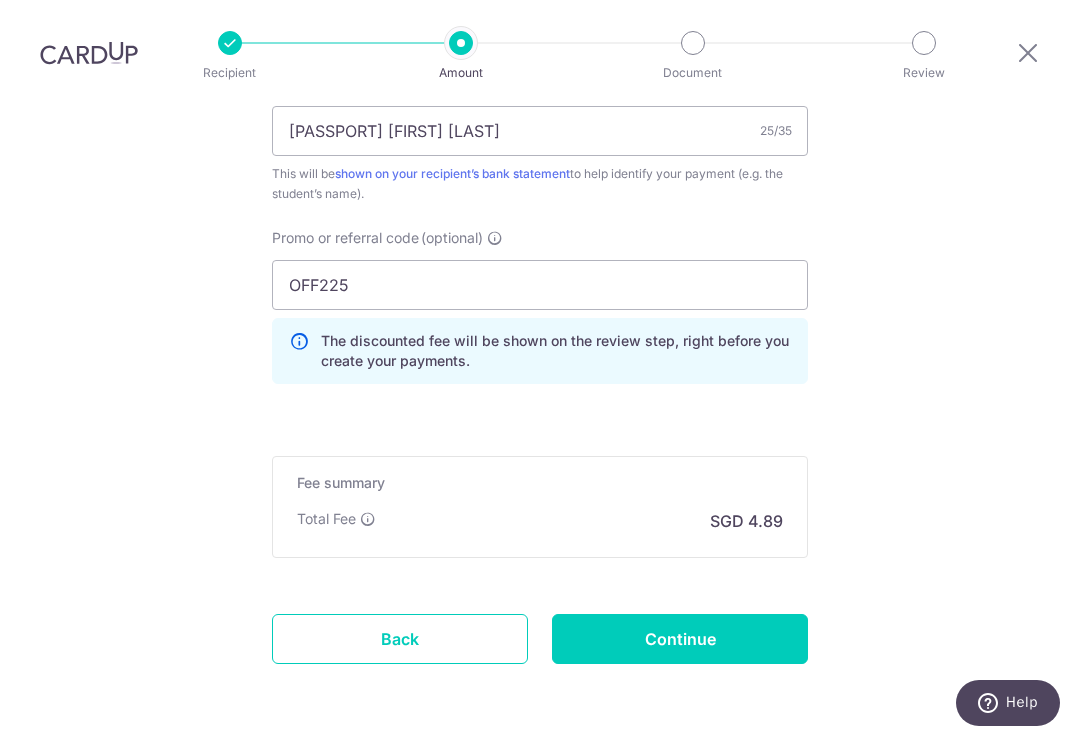 click on "Continue" at bounding box center [680, 639] 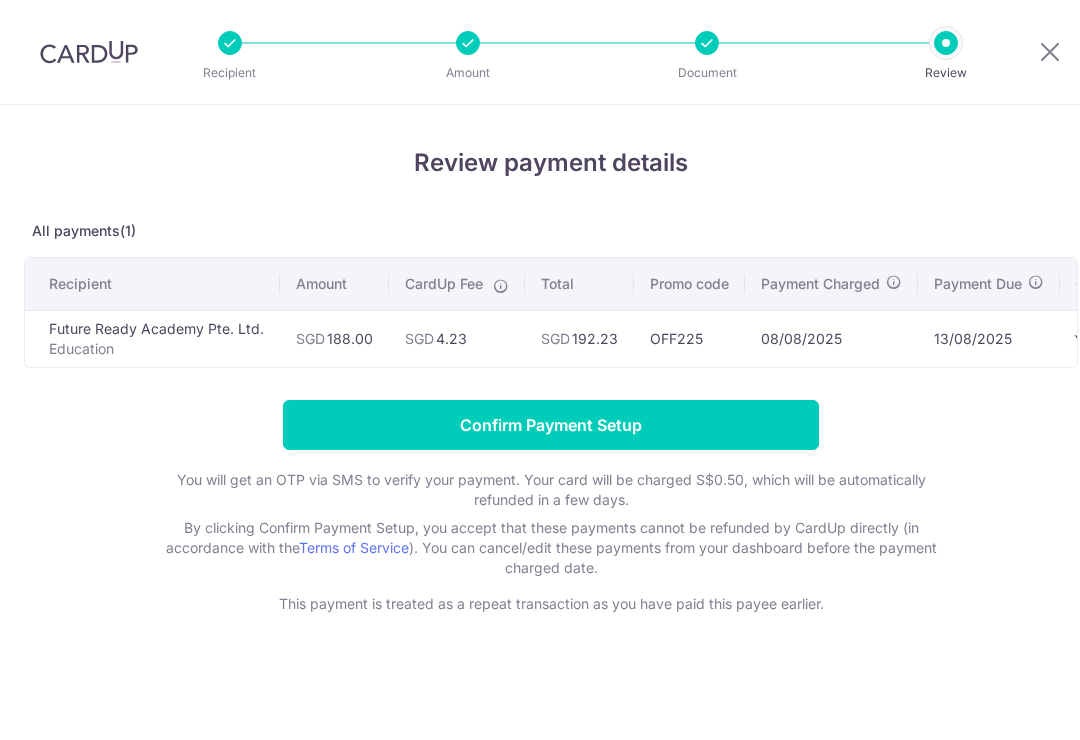 scroll, scrollTop: 0, scrollLeft: 0, axis: both 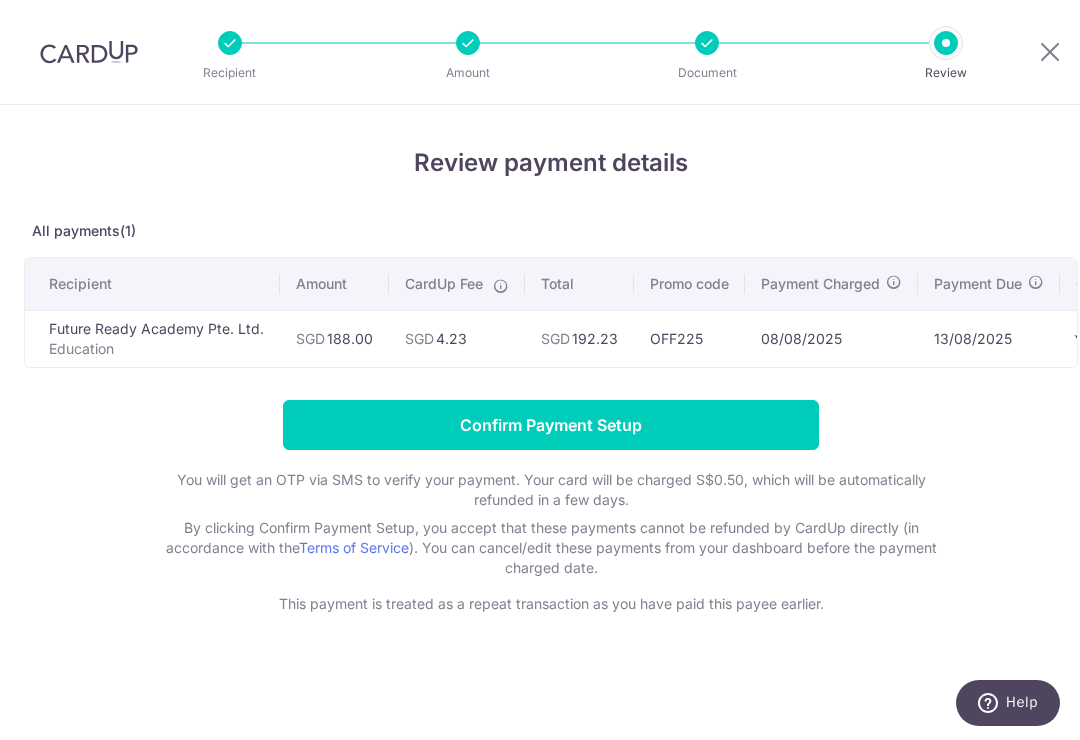 click on "Confirm Payment Setup" at bounding box center (551, 425) 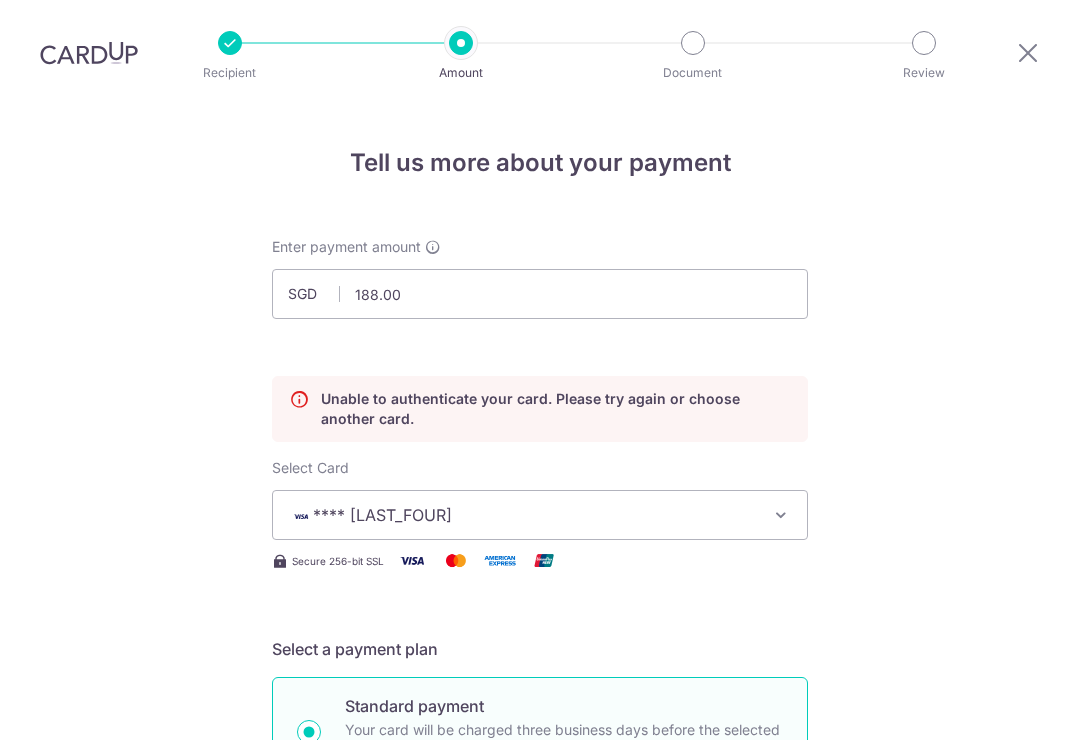 scroll, scrollTop: 31, scrollLeft: 0, axis: vertical 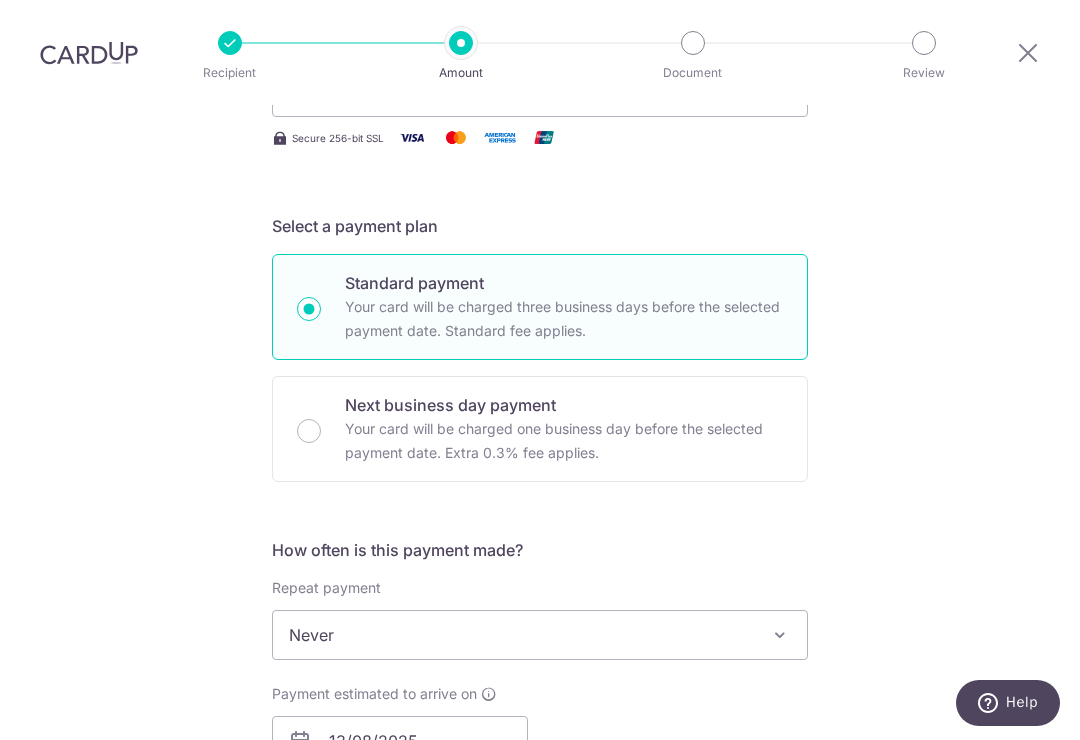 click at bounding box center [1028, 52] 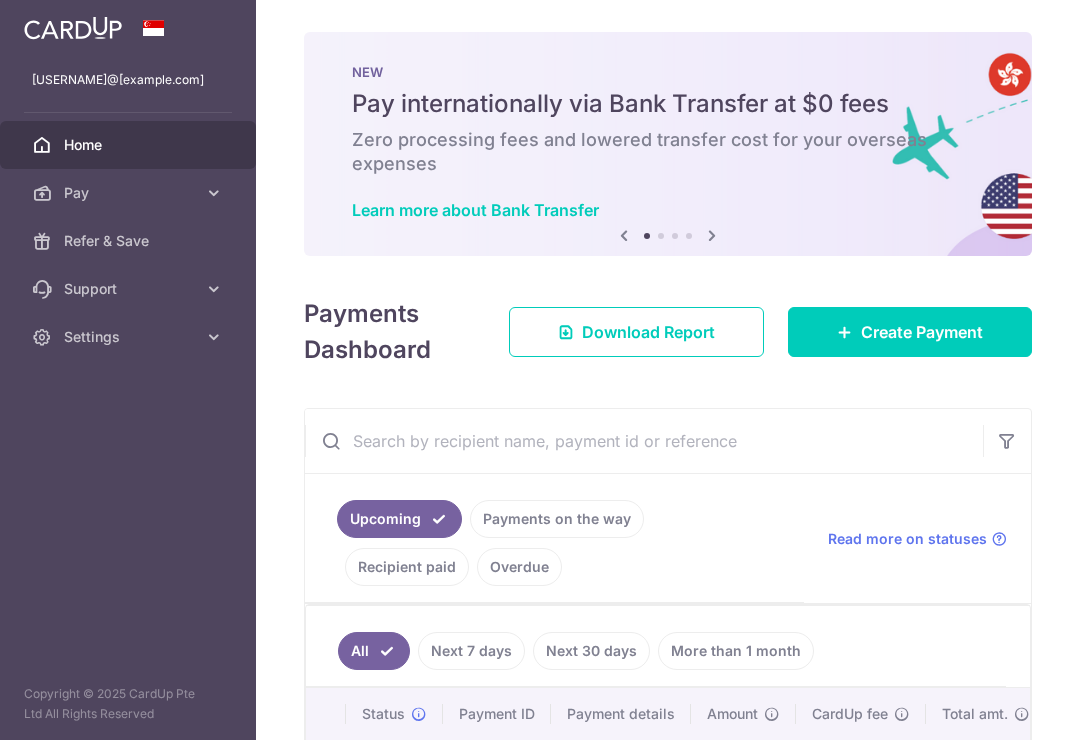 scroll, scrollTop: 0, scrollLeft: 0, axis: both 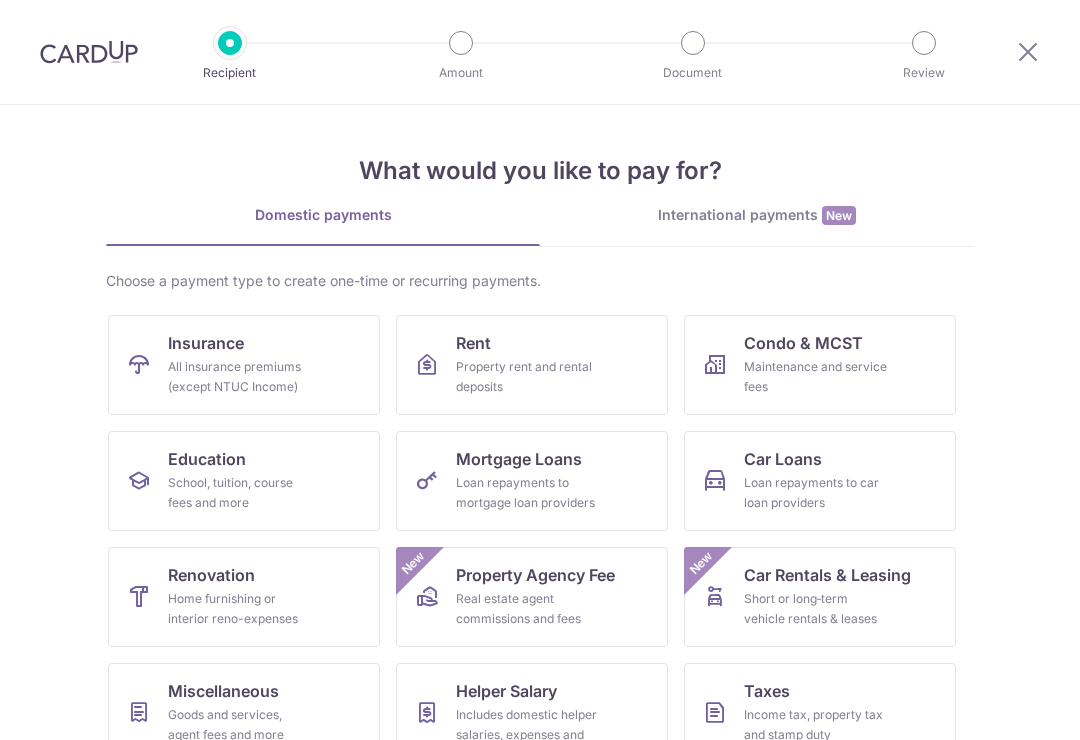 click on "School, tuition, course fees and more" at bounding box center (240, 493) 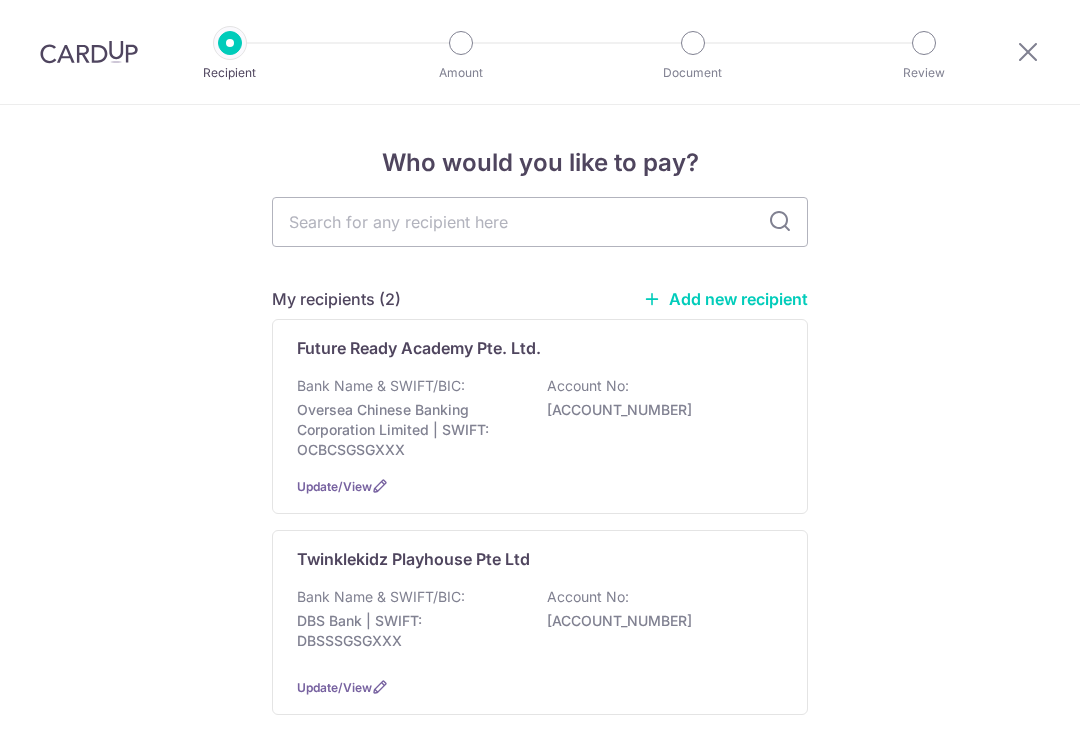 scroll, scrollTop: 0, scrollLeft: 0, axis: both 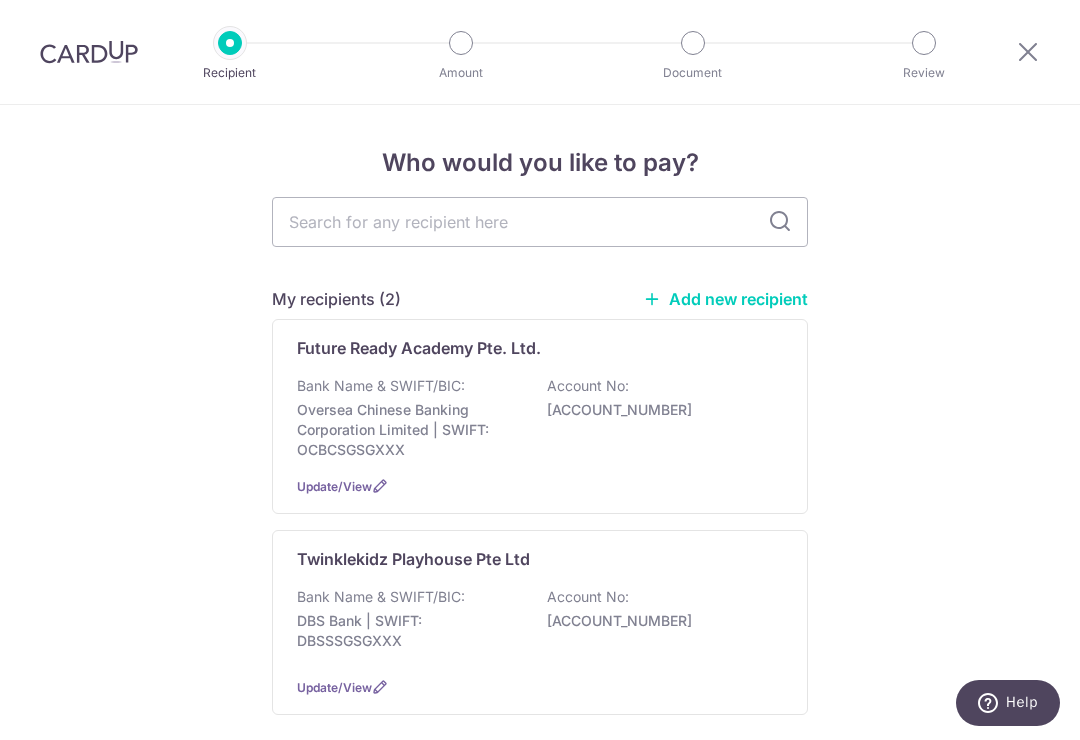 click on "Bank Name & SWIFT/BIC:
Oversea Chinese Banking Corporation Limited | SWIFT: OCBCSGSGXXX
Account No:
712753094001" at bounding box center [540, 418] 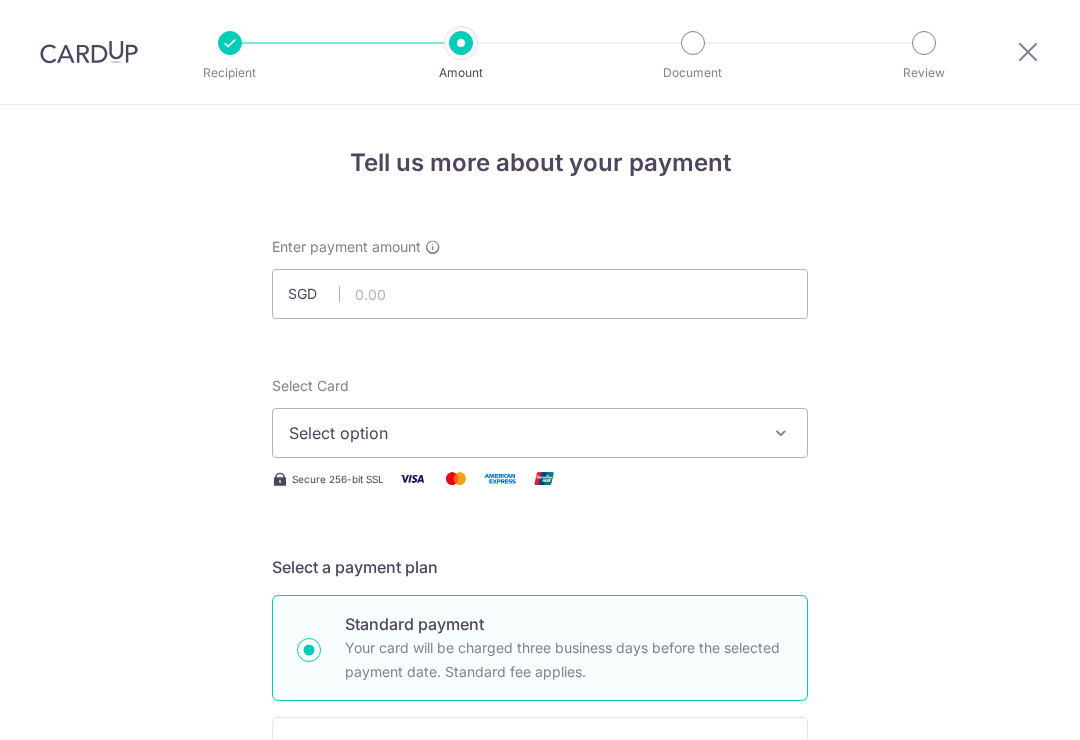 scroll, scrollTop: 0, scrollLeft: 0, axis: both 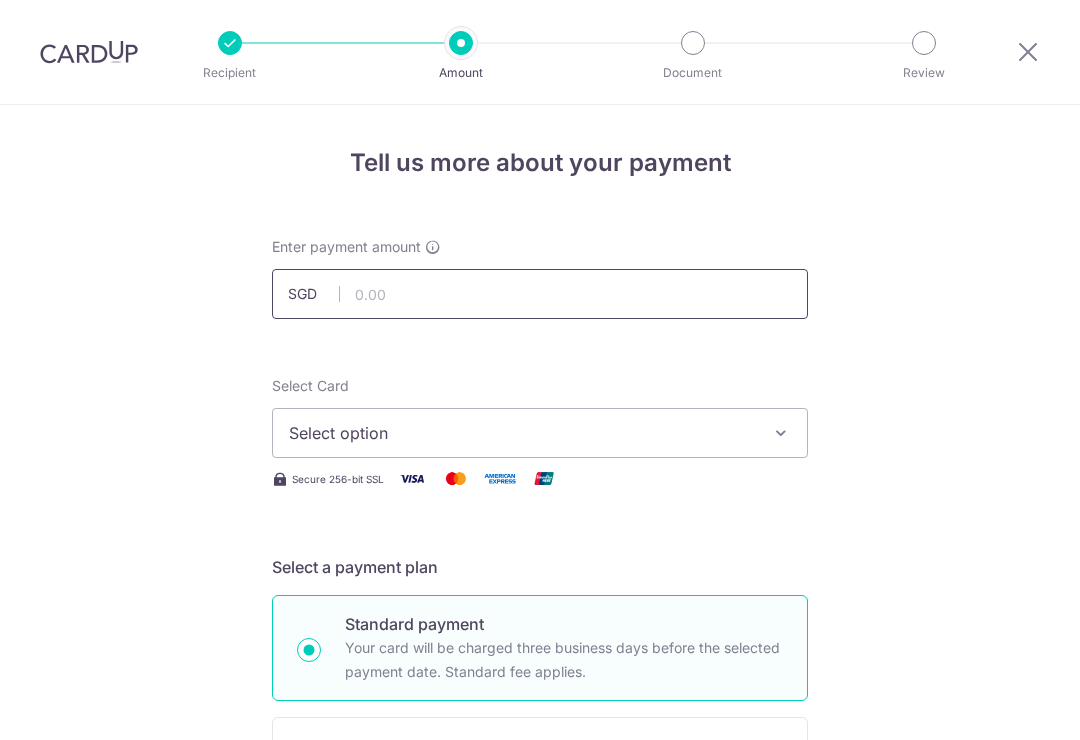 click at bounding box center (540, 294) 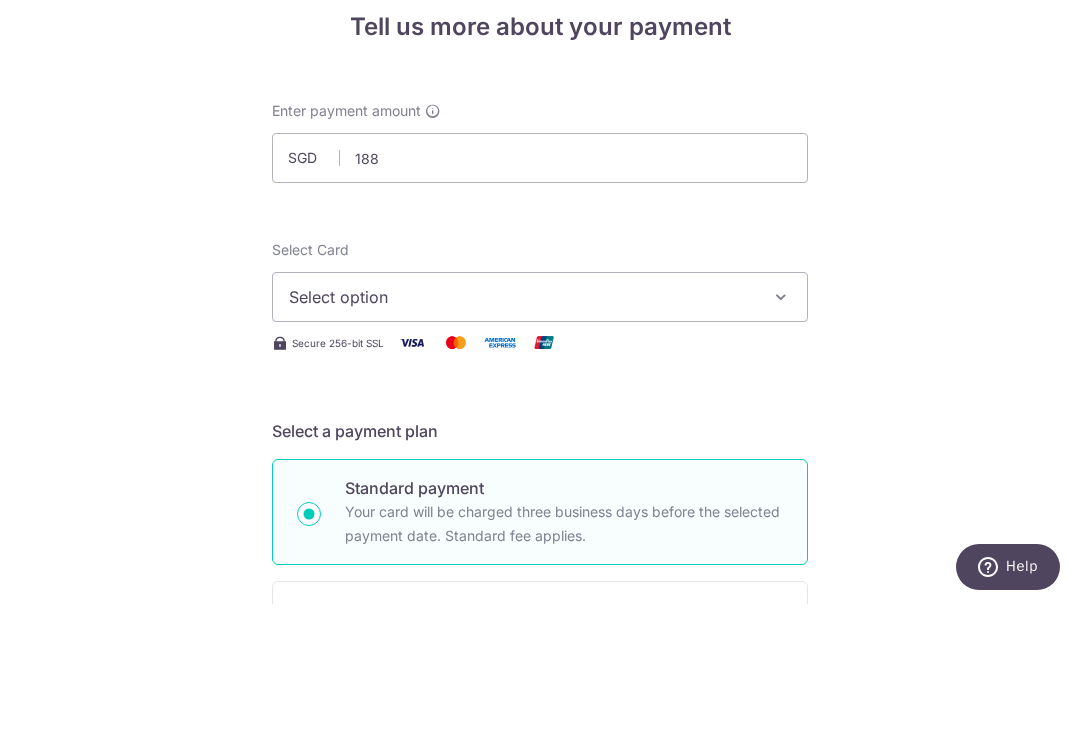 type on "188.00" 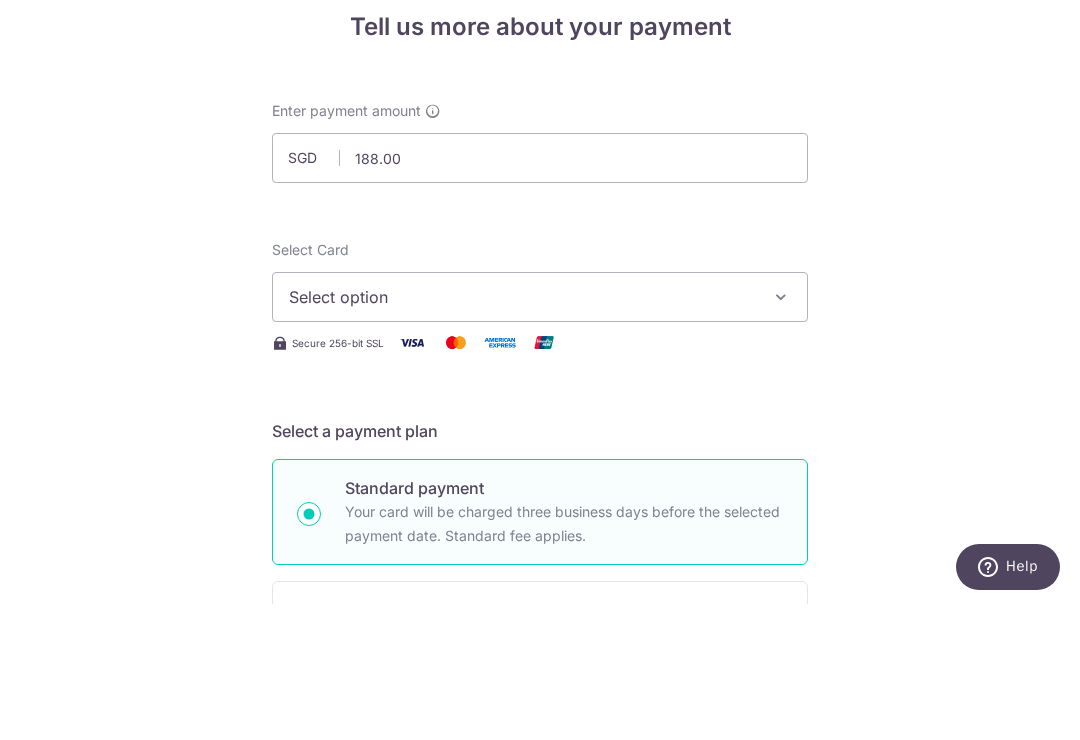 scroll, scrollTop: 31, scrollLeft: 0, axis: vertical 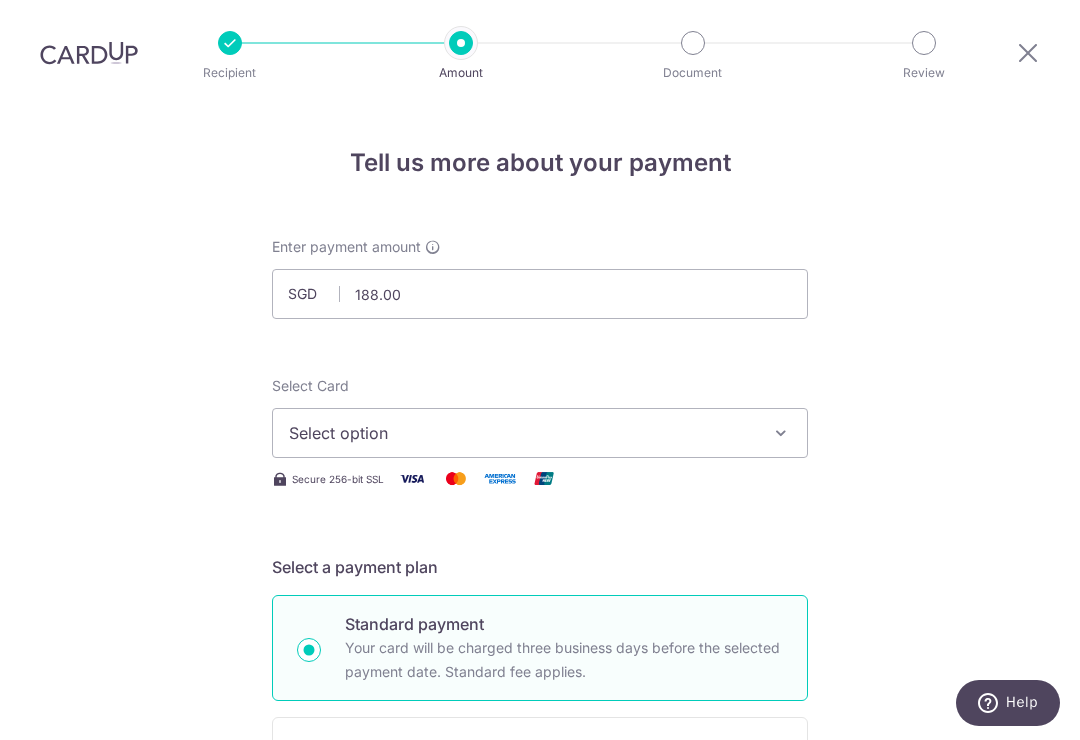 click on "Select option" at bounding box center [522, 433] 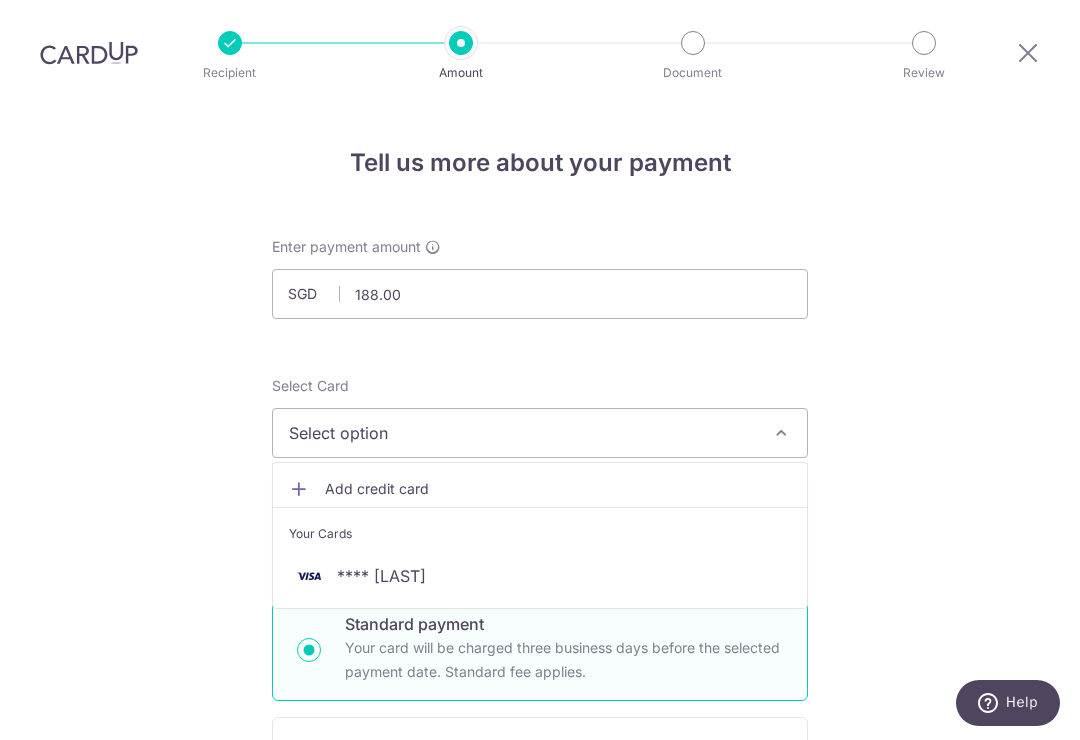 click on "**** 4053" at bounding box center [381, 576] 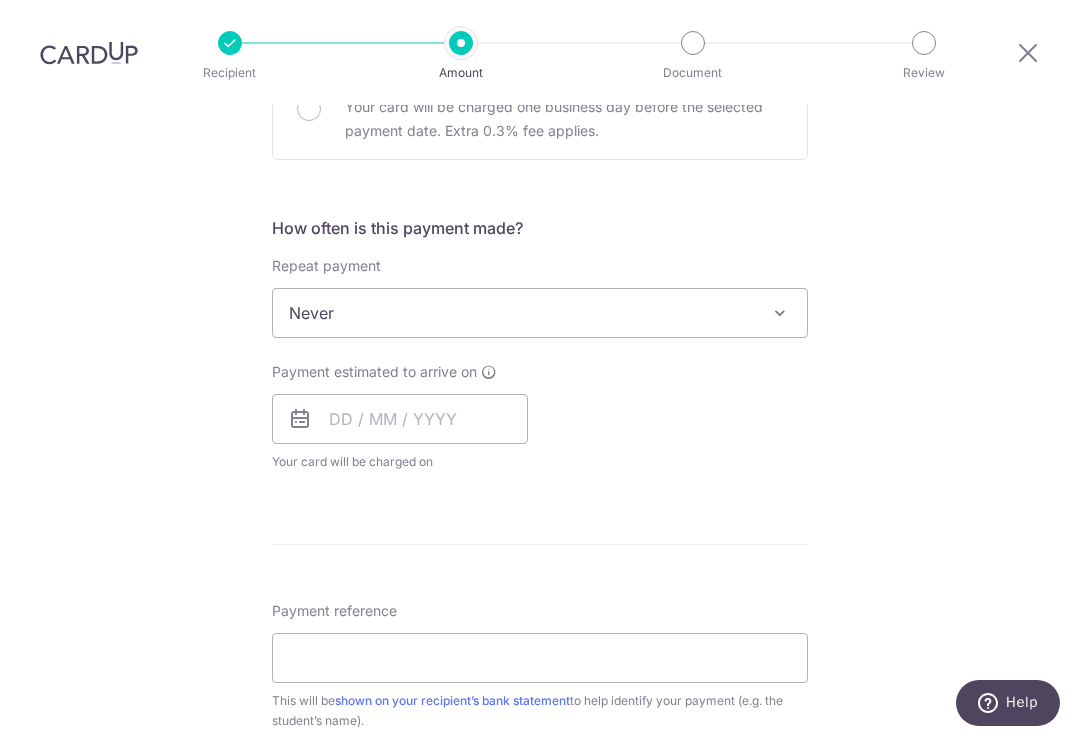 scroll, scrollTop: 667, scrollLeft: 0, axis: vertical 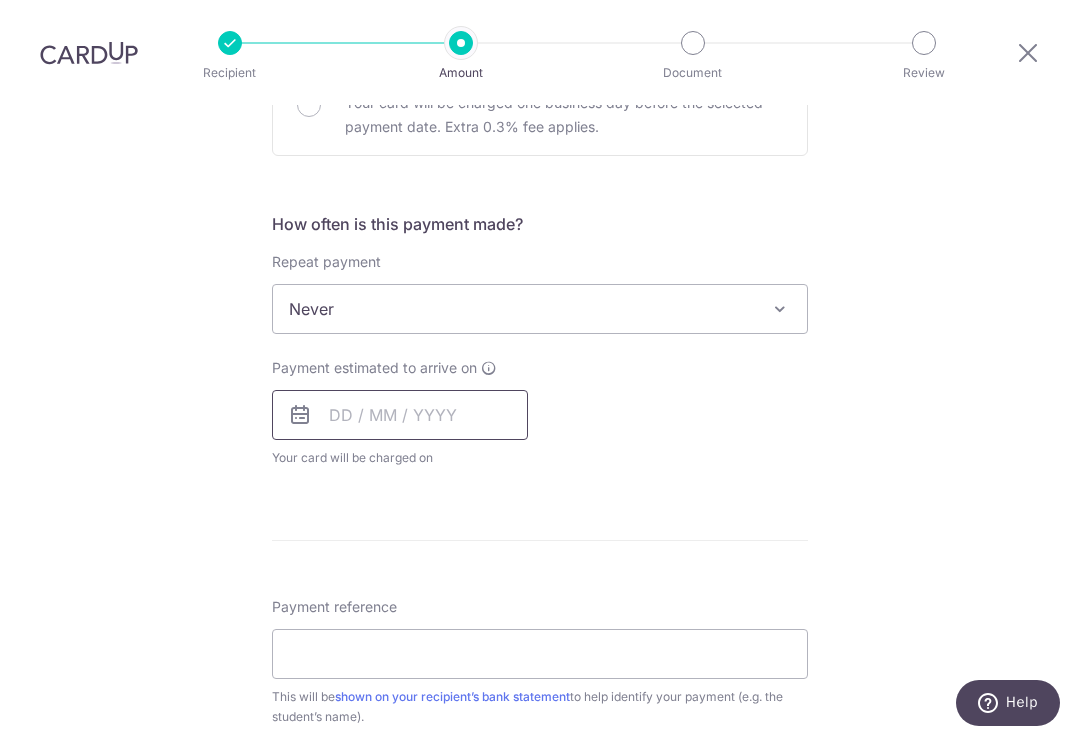 click at bounding box center [400, 415] 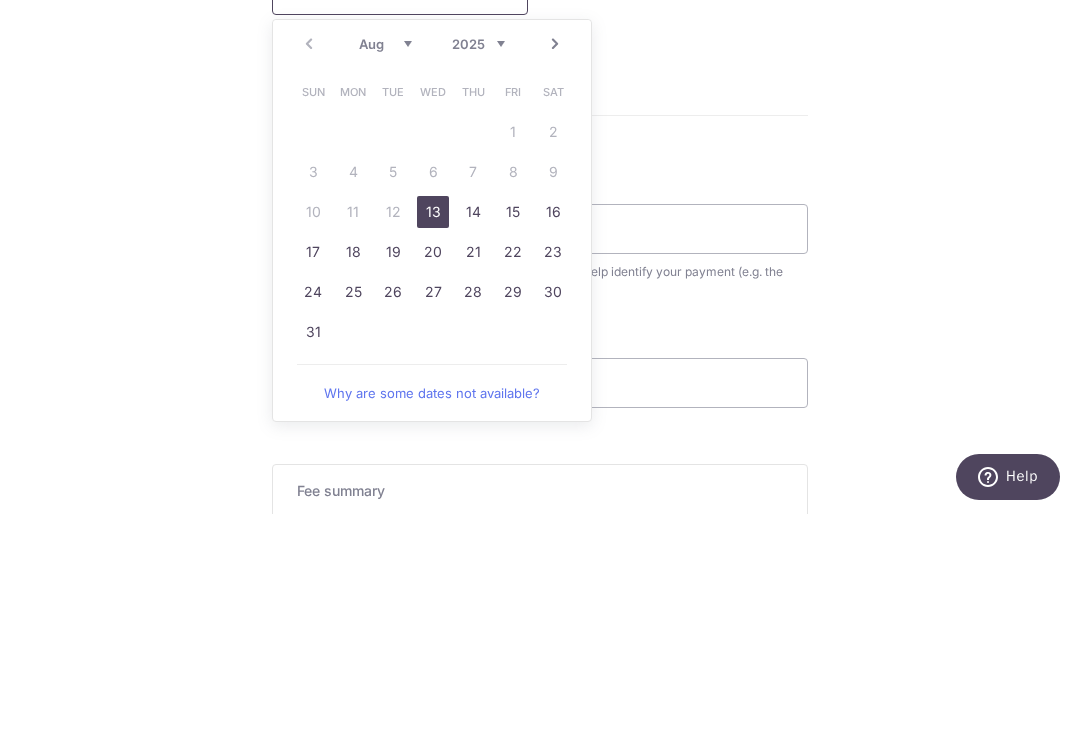 scroll, scrollTop: 868, scrollLeft: 0, axis: vertical 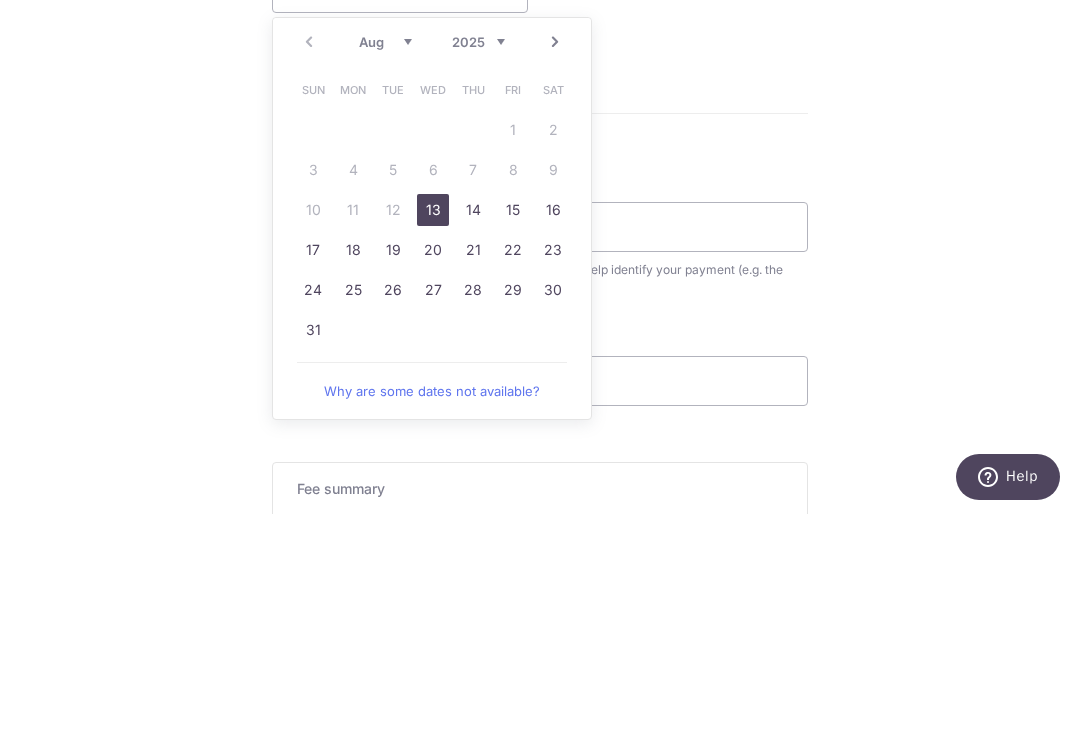 click on "13" at bounding box center [433, 436] 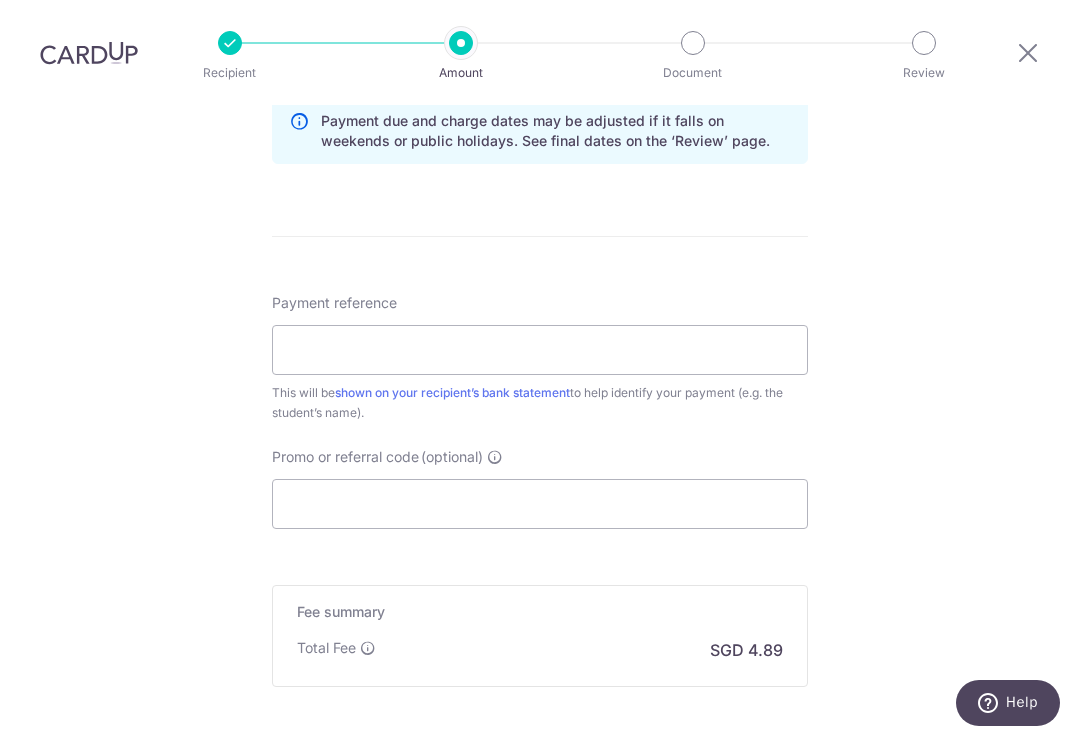 scroll, scrollTop: 1054, scrollLeft: 0, axis: vertical 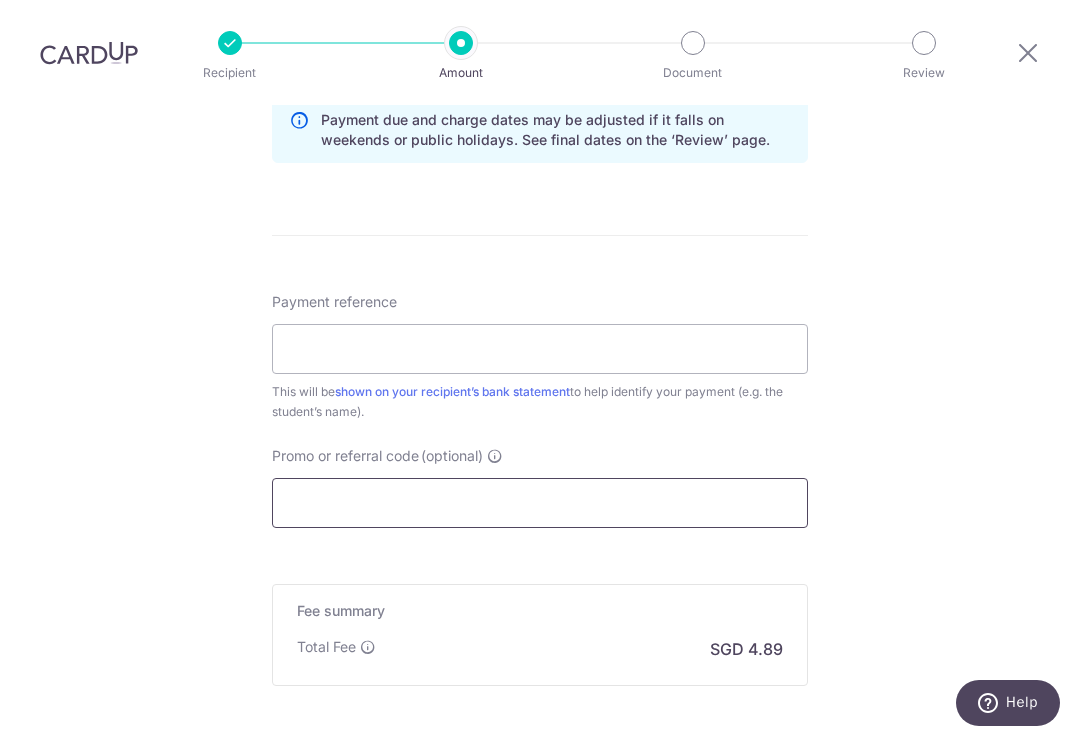 click on "Promo or referral code
(optional)" at bounding box center (540, 503) 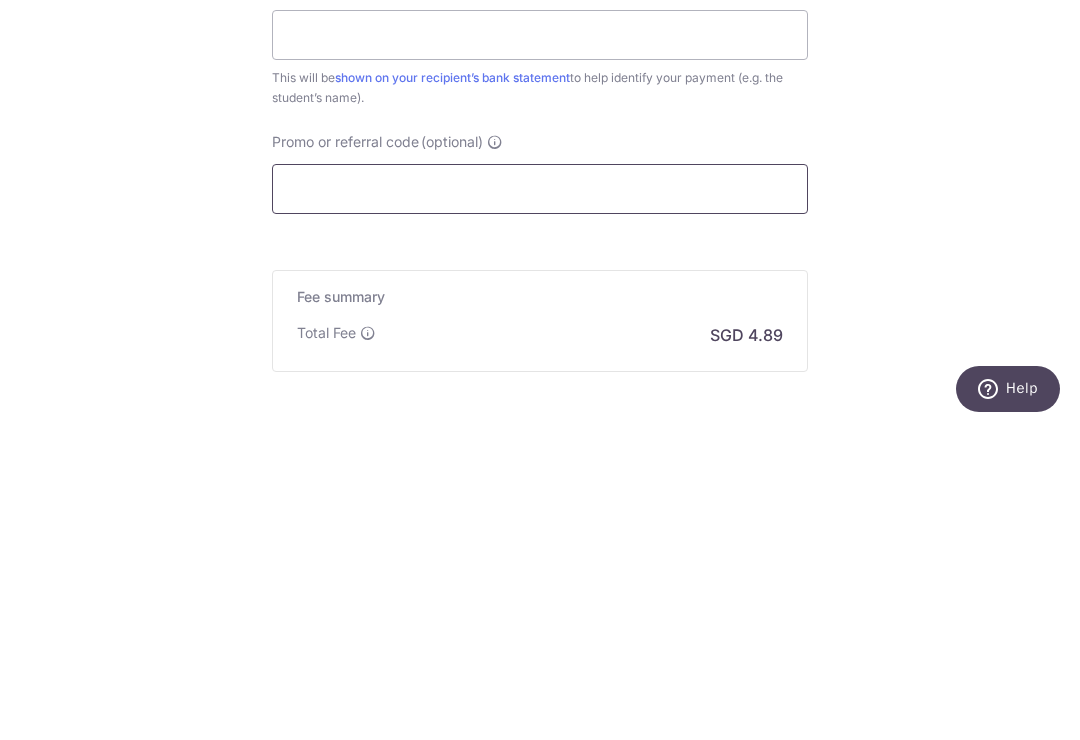 click on "Promo or referral code
(optional)" at bounding box center (540, 503) 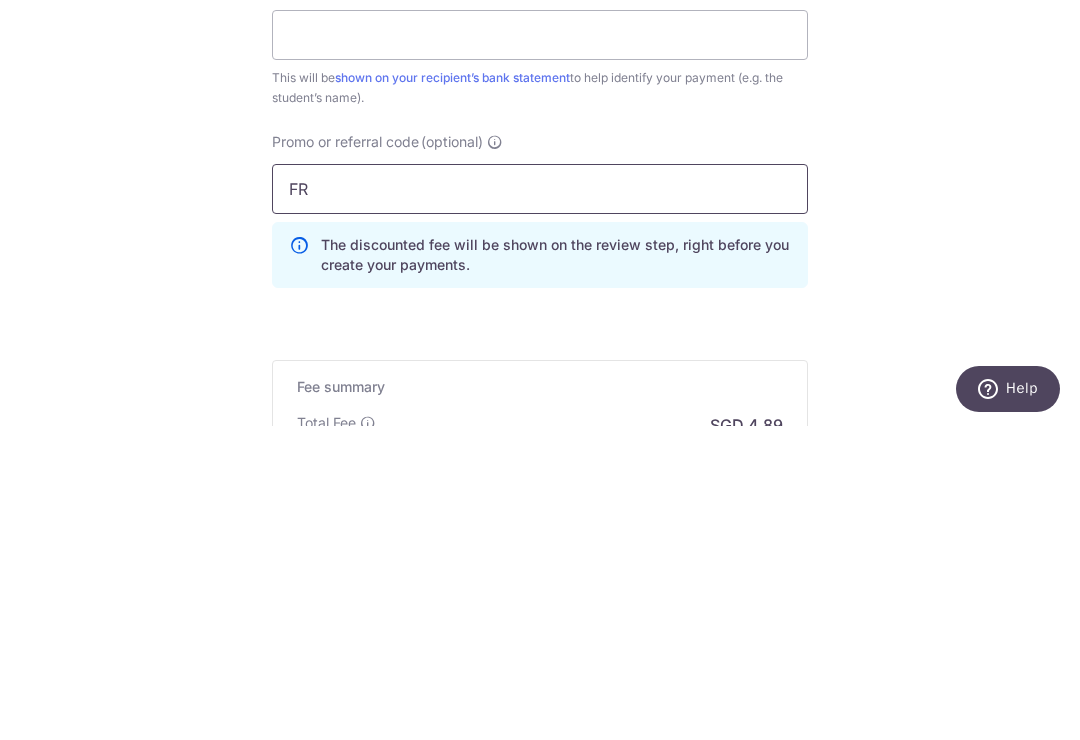 type on "F" 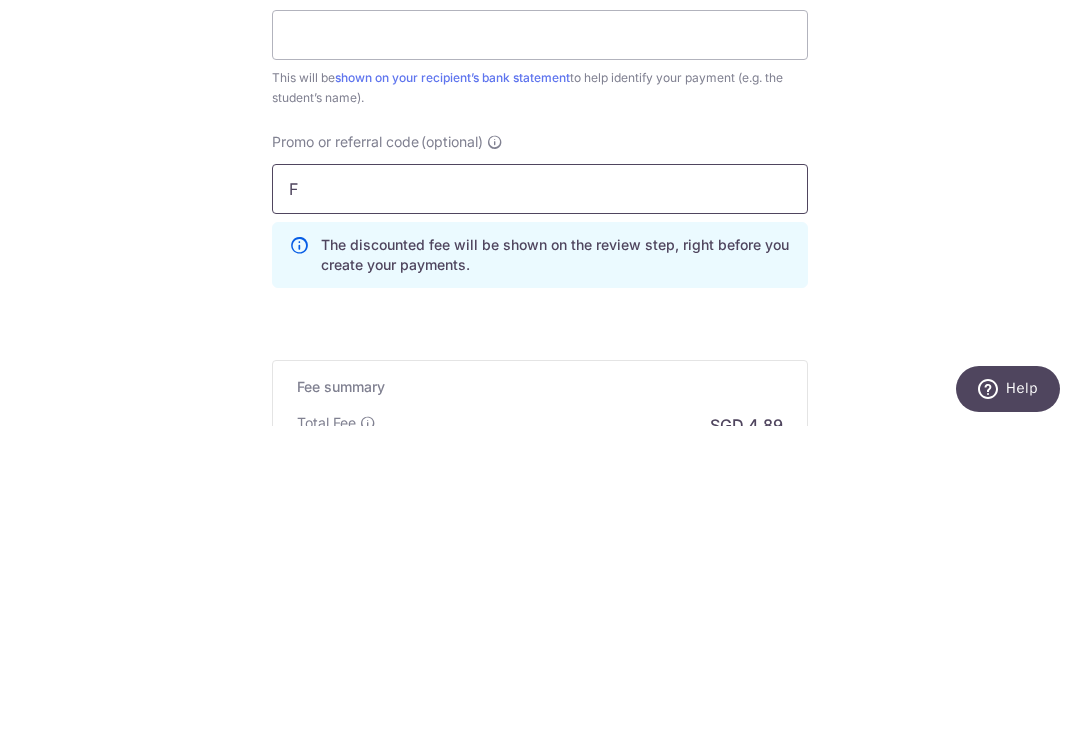 type 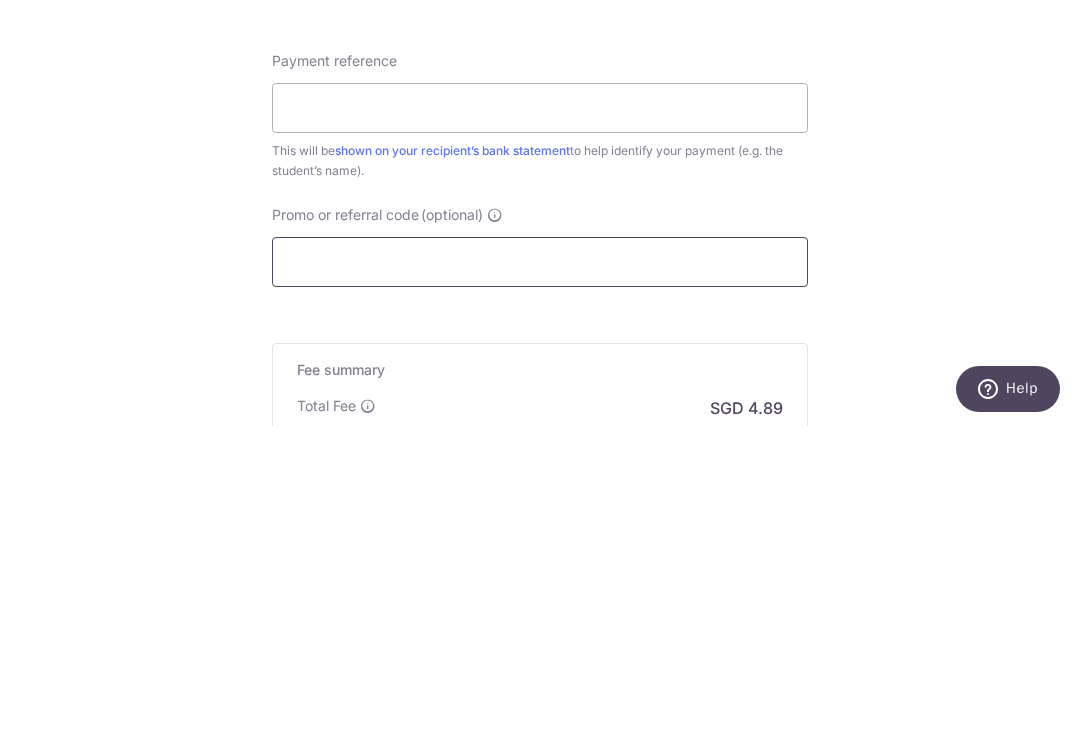 scroll, scrollTop: 969, scrollLeft: 0, axis: vertical 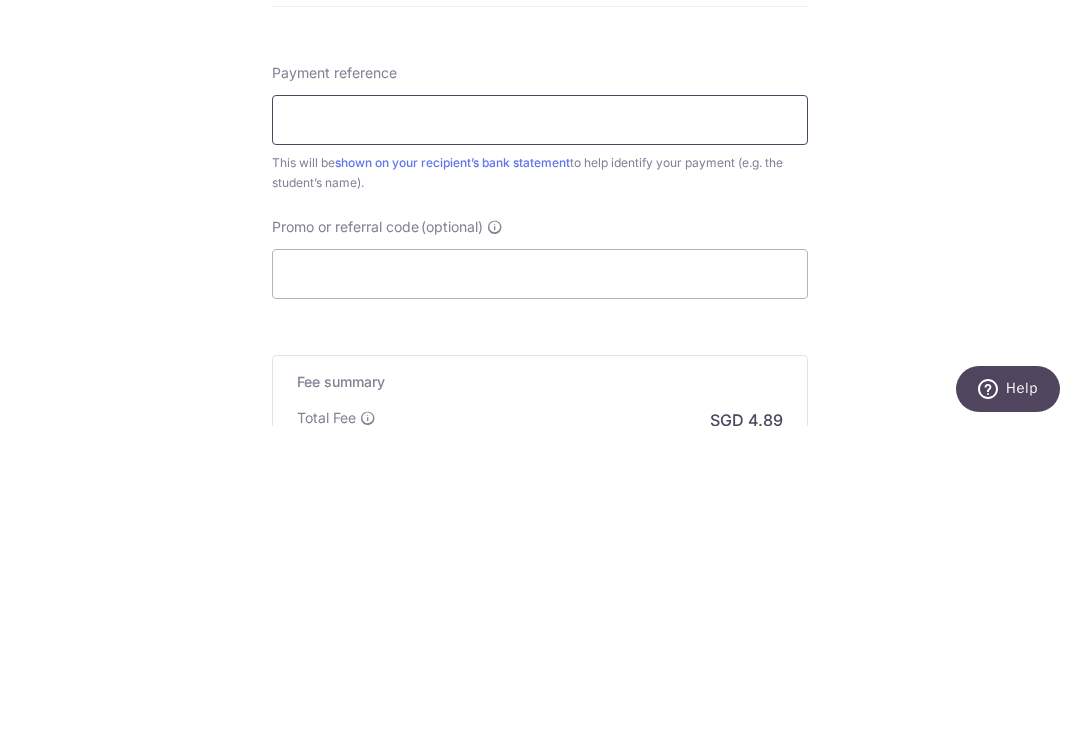 click on "Payment reference" at bounding box center [540, 434] 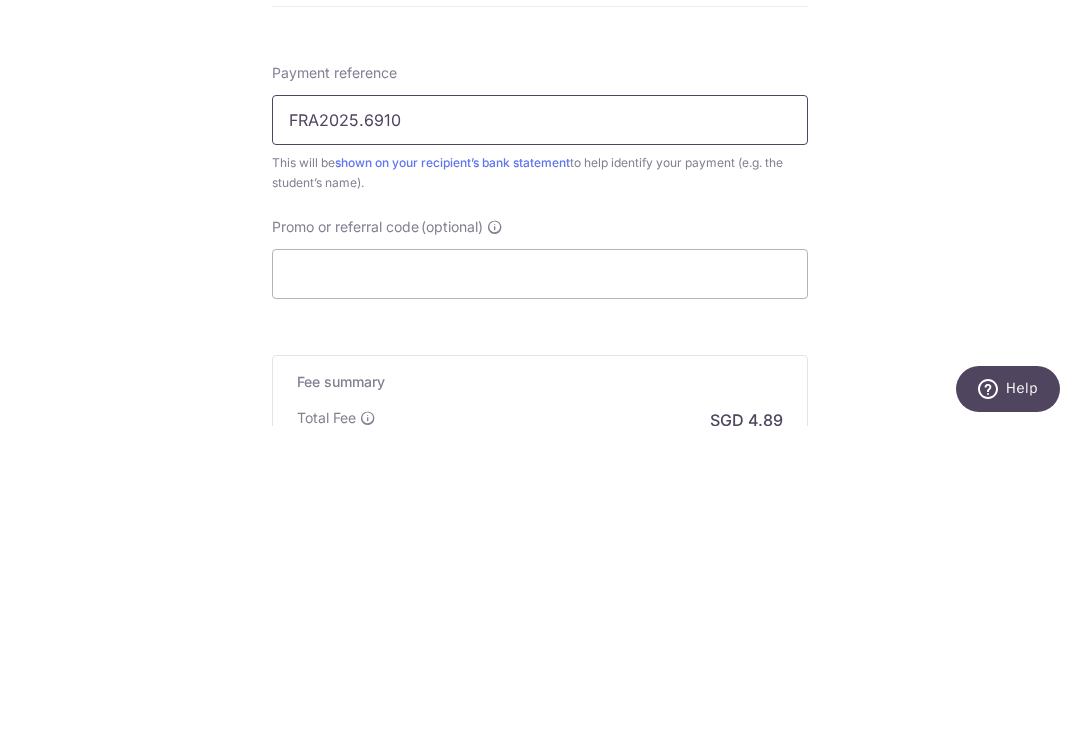 click on "FRA2025.6910" at bounding box center (540, 434) 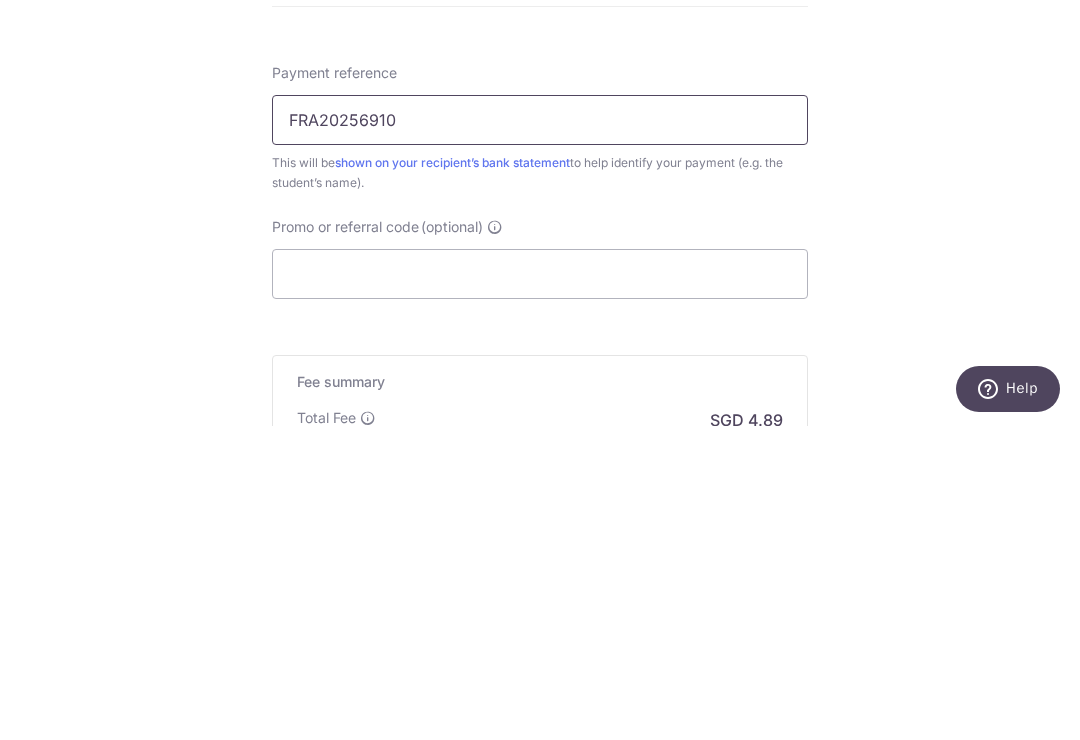 click on "FRA20256910" at bounding box center [540, 434] 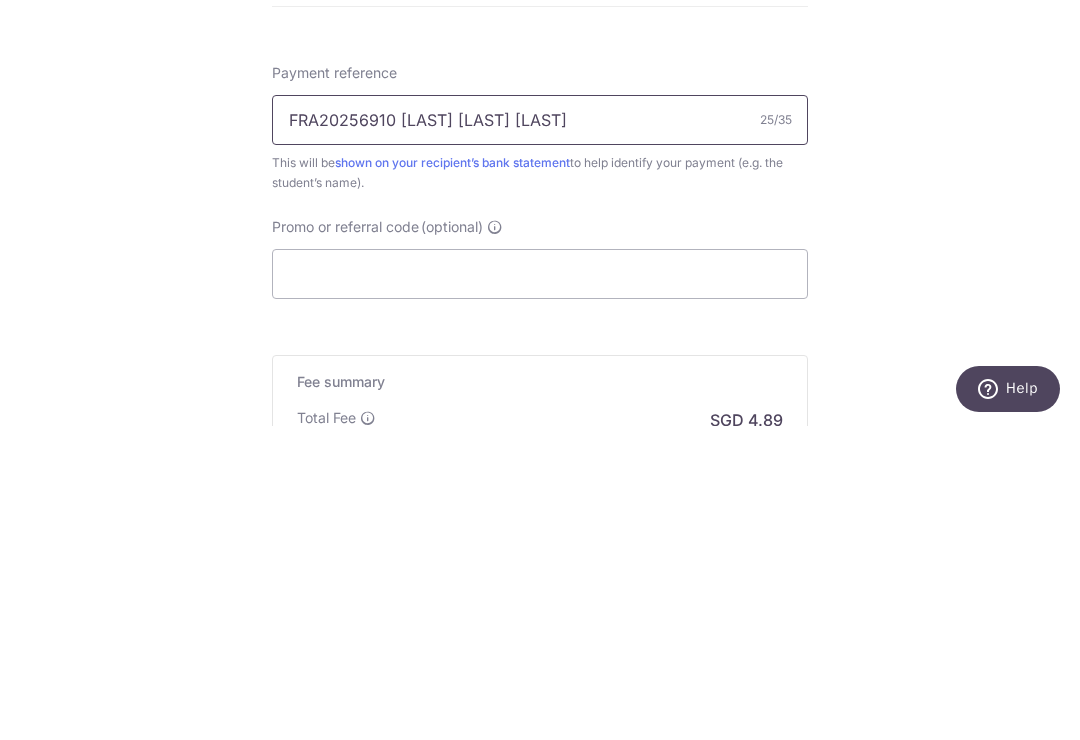 type on "FRA20256910 CHOO HAO MING" 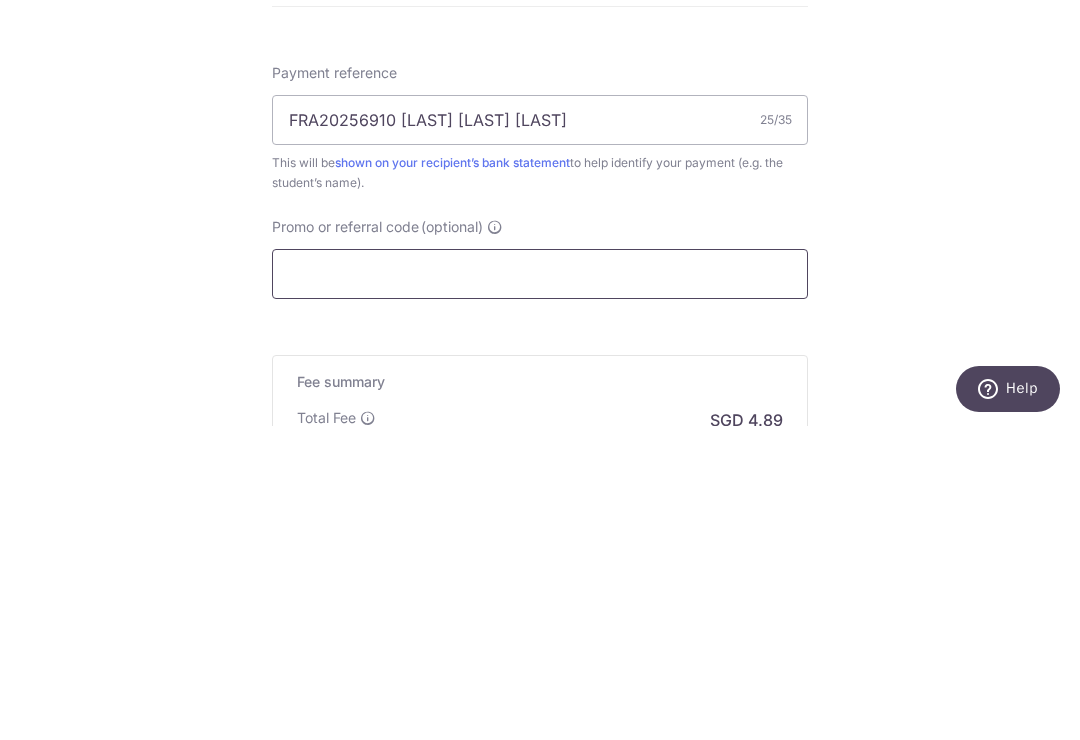 click on "Promo or referral code
(optional)" at bounding box center [540, 588] 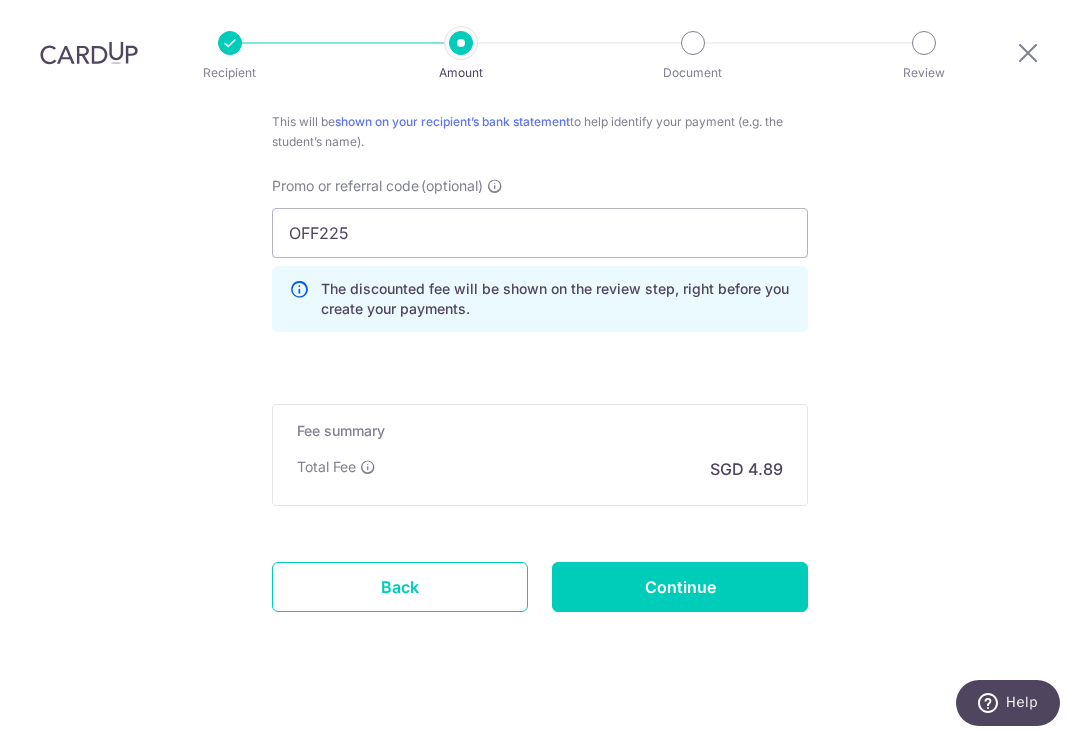 scroll, scrollTop: 1323, scrollLeft: 0, axis: vertical 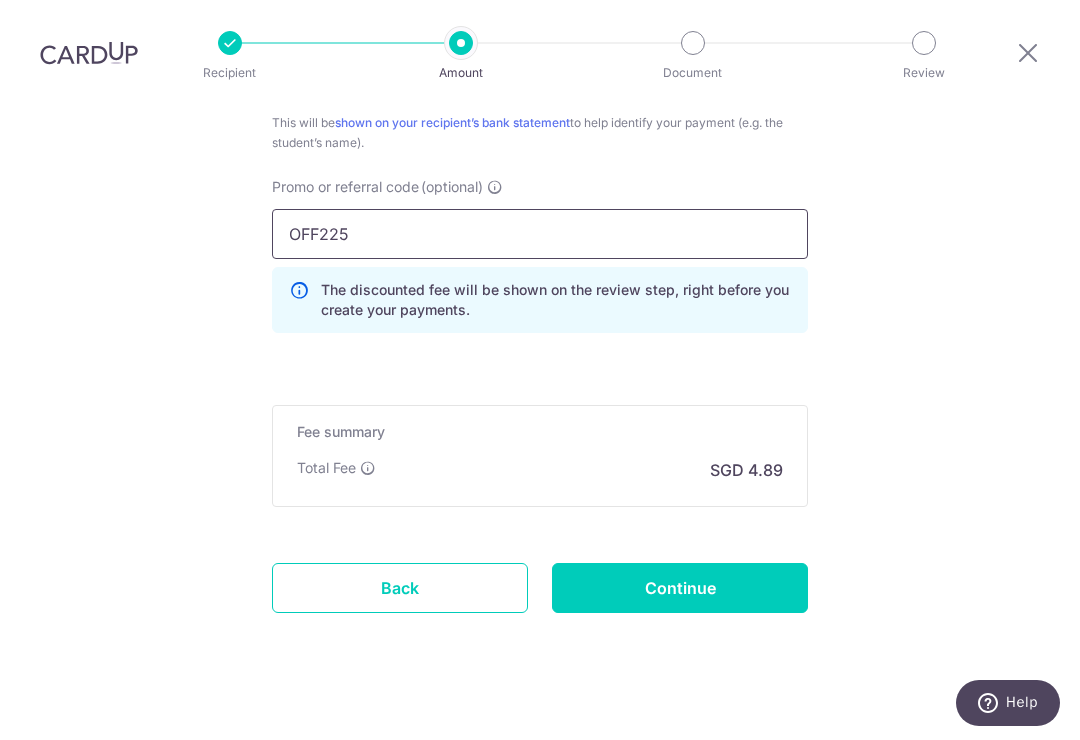 type on "OFF225" 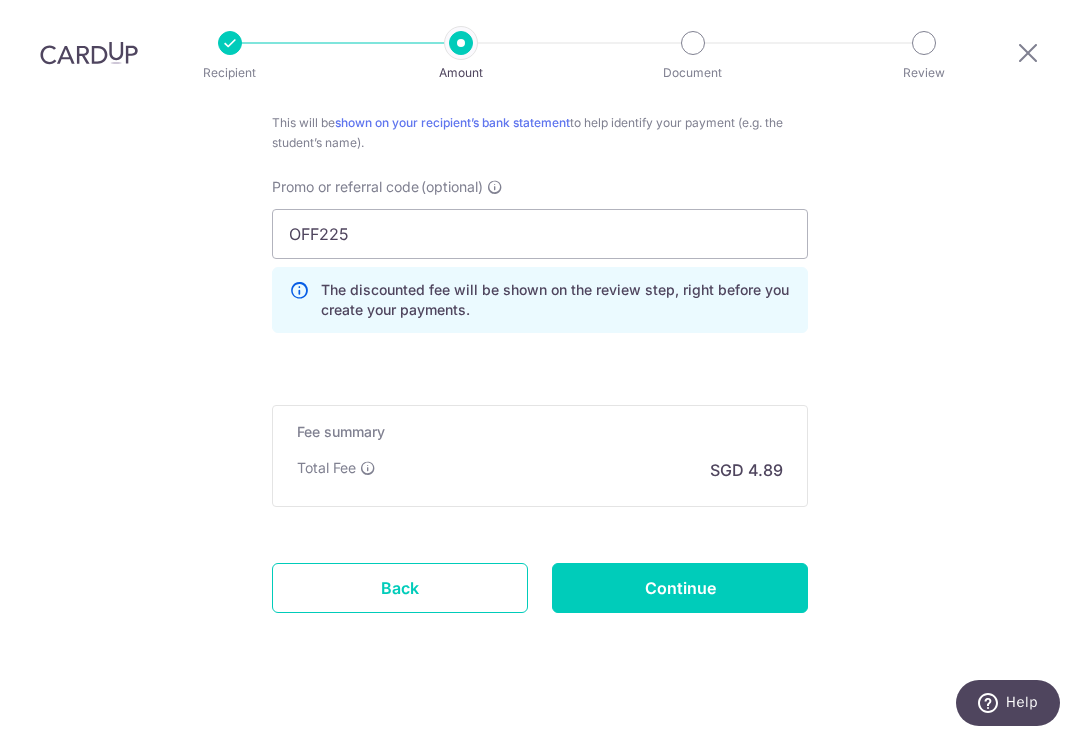 click on "Continue" at bounding box center (680, 588) 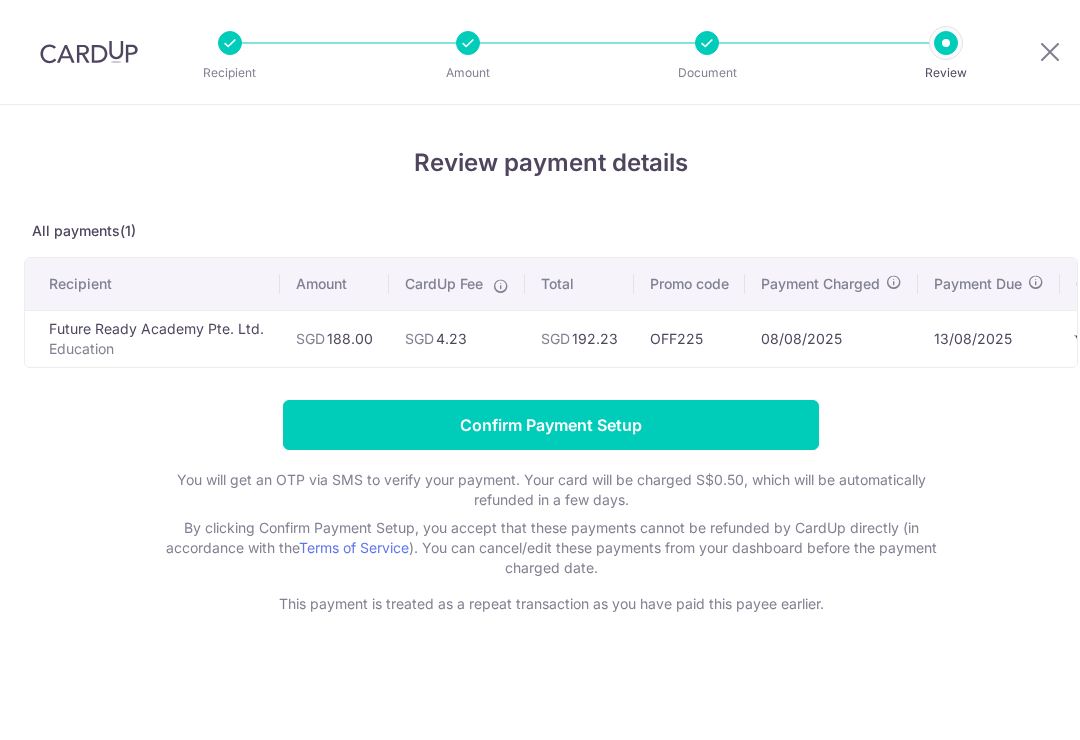 scroll, scrollTop: 0, scrollLeft: 0, axis: both 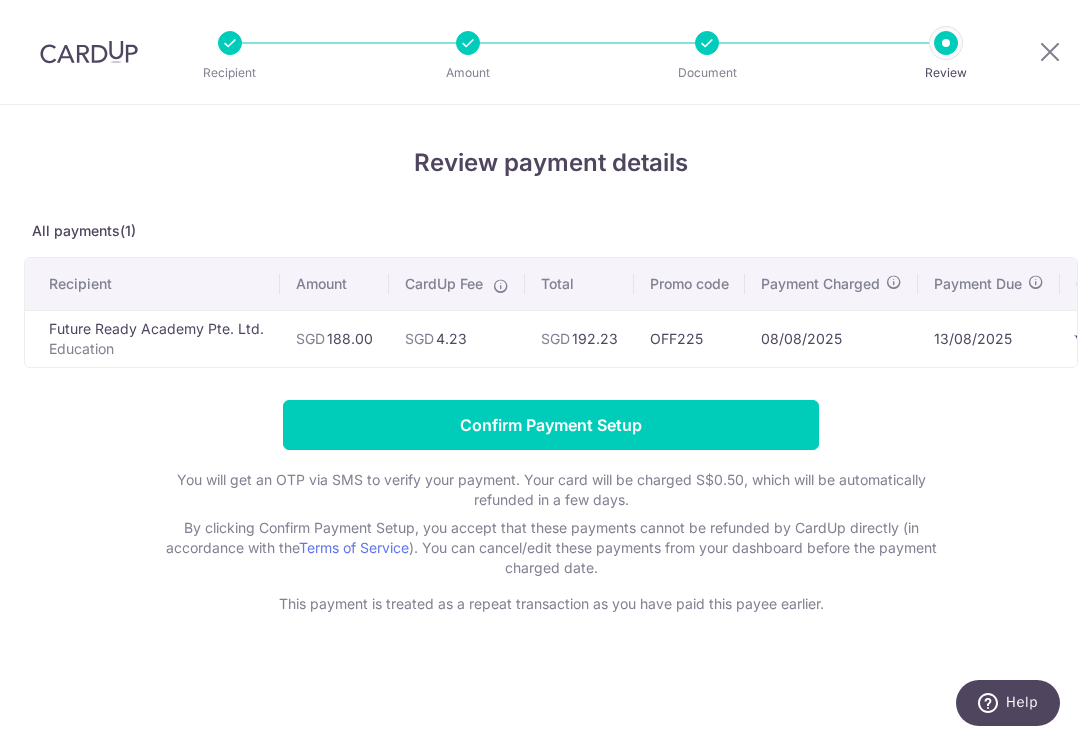 click on "Confirm Payment Setup" at bounding box center (551, 425) 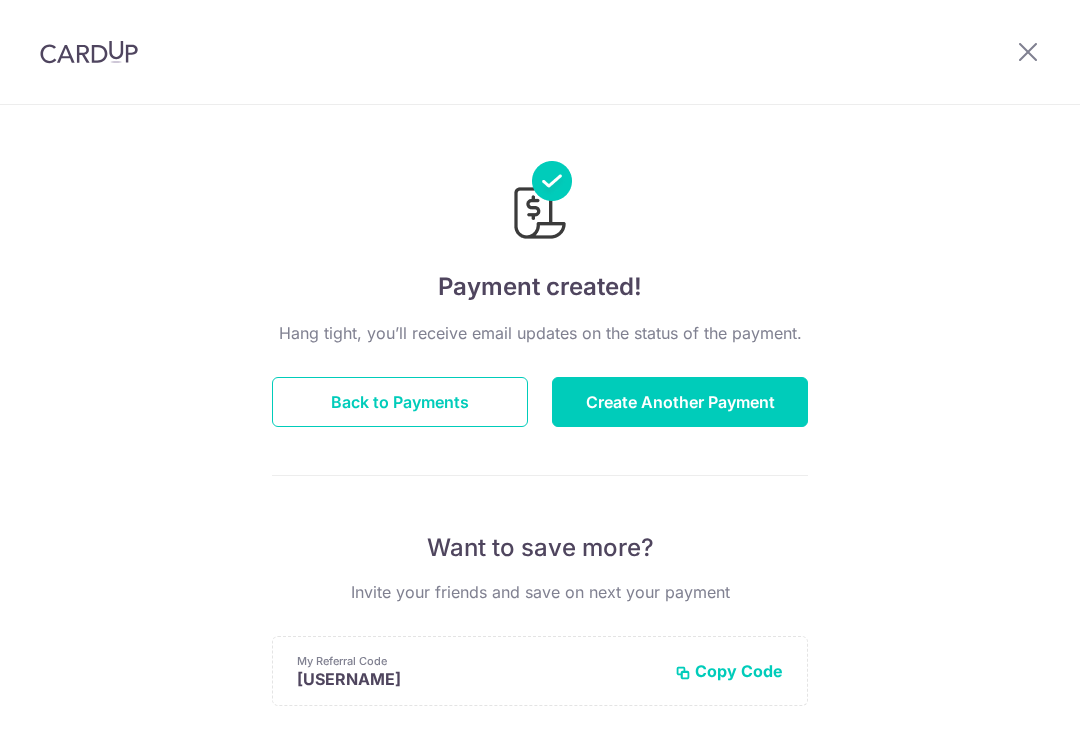 scroll, scrollTop: 0, scrollLeft: 0, axis: both 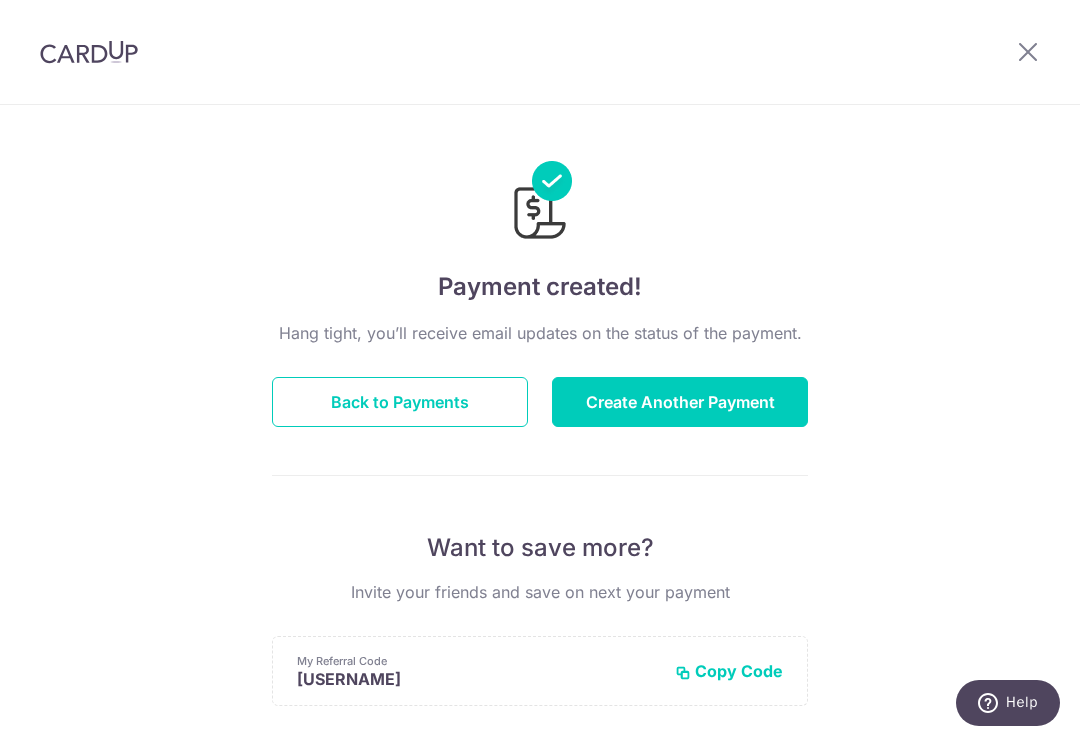 click on "Back to Payments" at bounding box center (400, 402) 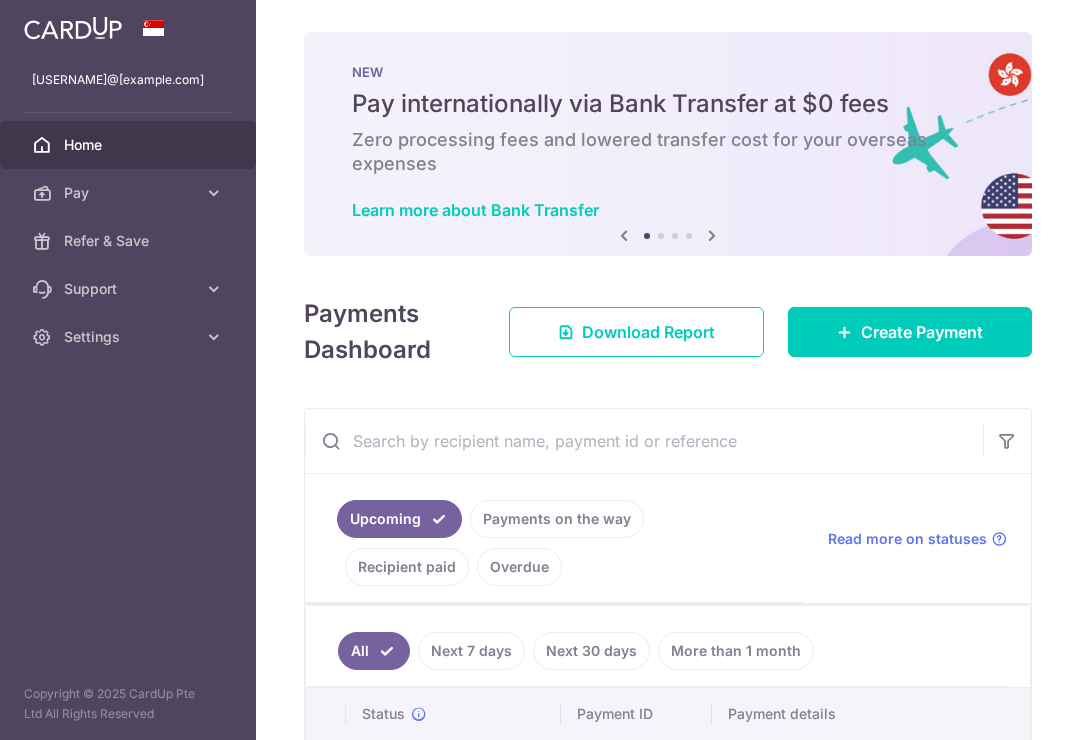scroll, scrollTop: 0, scrollLeft: 0, axis: both 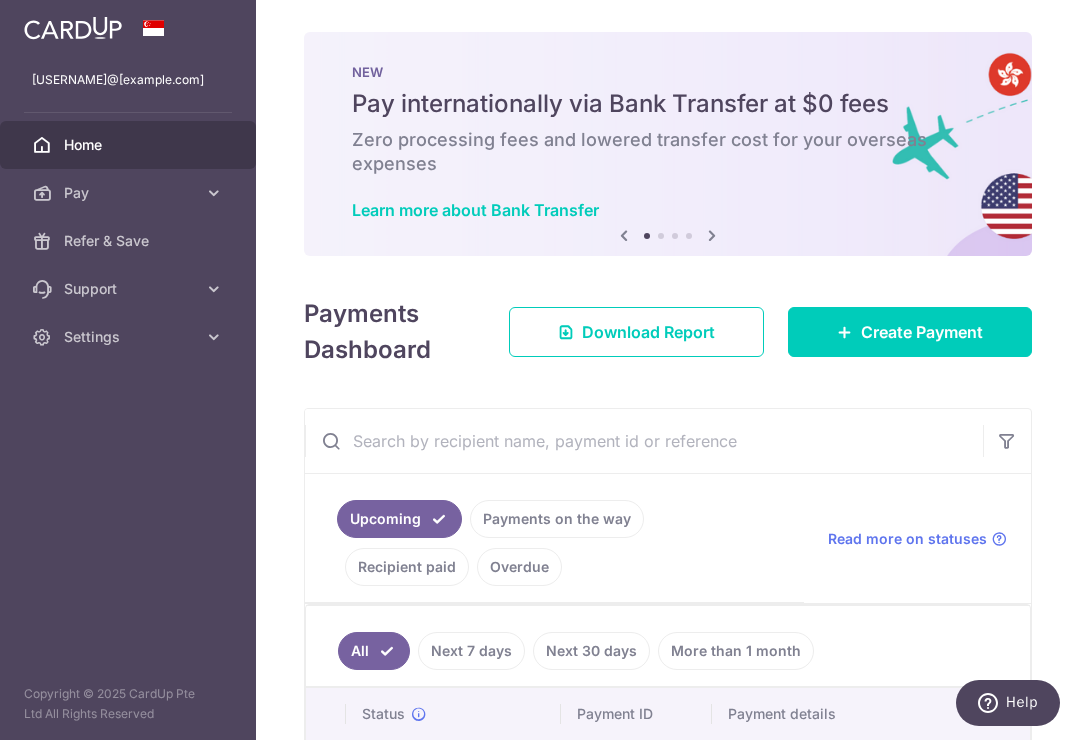 click at bounding box center (0, 0) 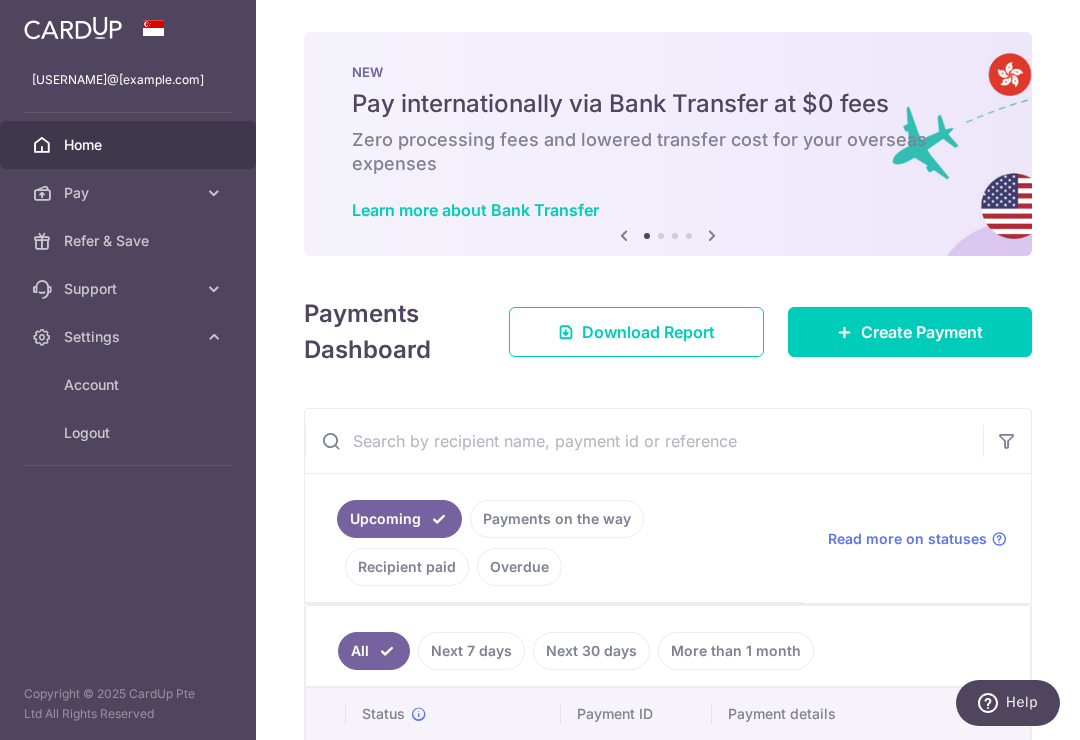 click on "Logout" at bounding box center [130, 433] 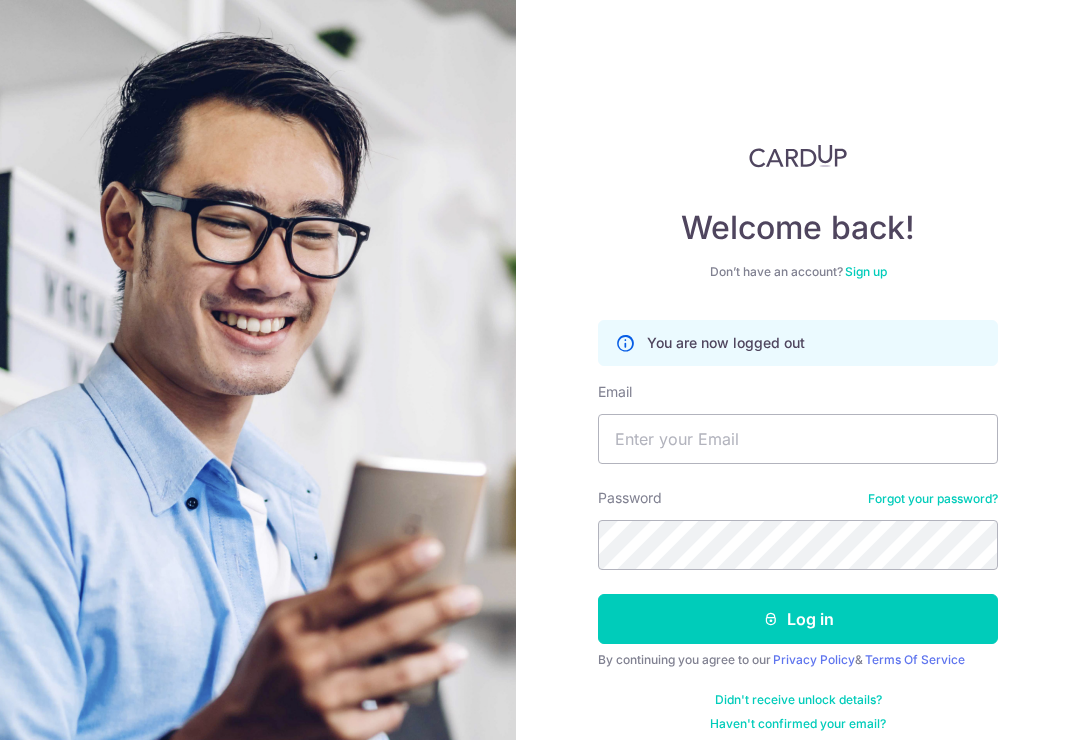 scroll, scrollTop: 236, scrollLeft: 0, axis: vertical 